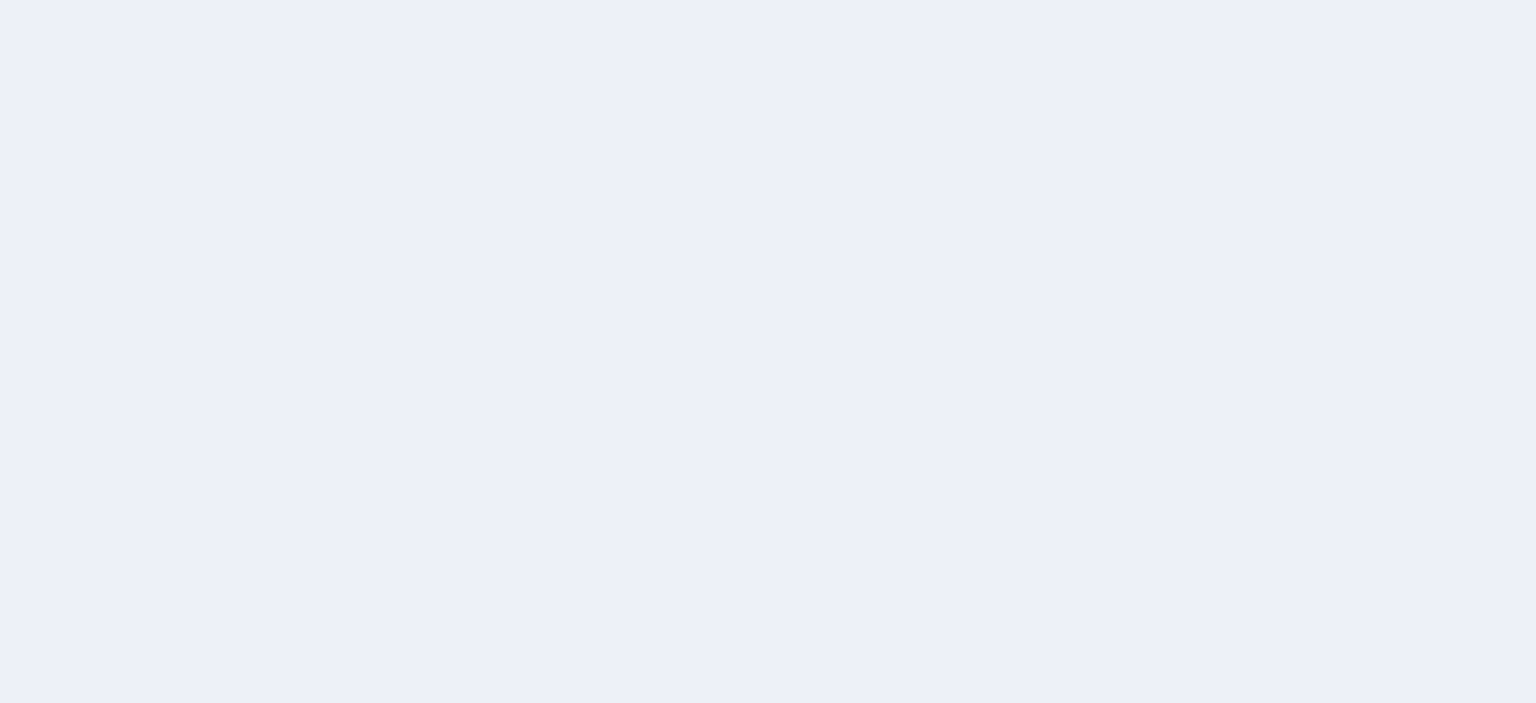 scroll, scrollTop: 0, scrollLeft: 0, axis: both 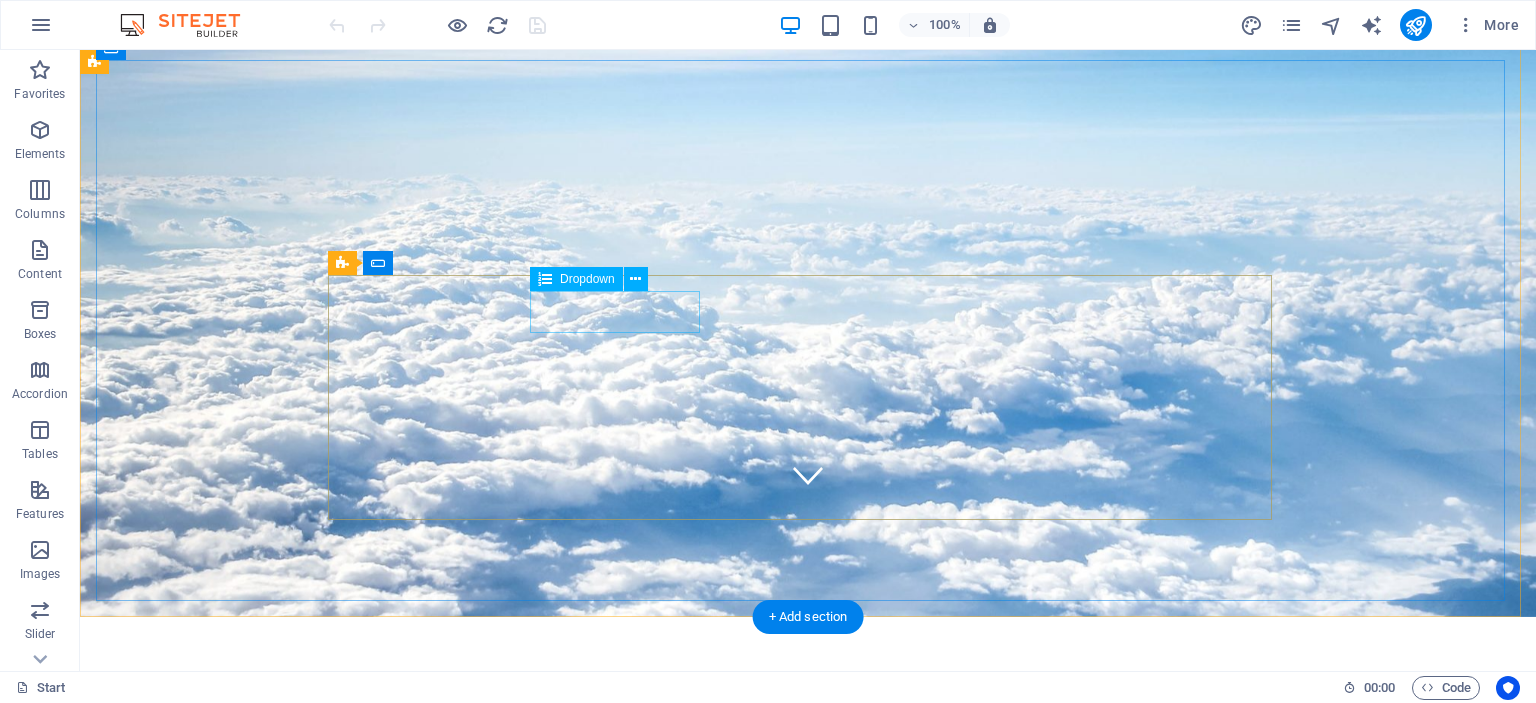 click on "SERVICES
Flight Ticket Bus Ticket Accommodation" 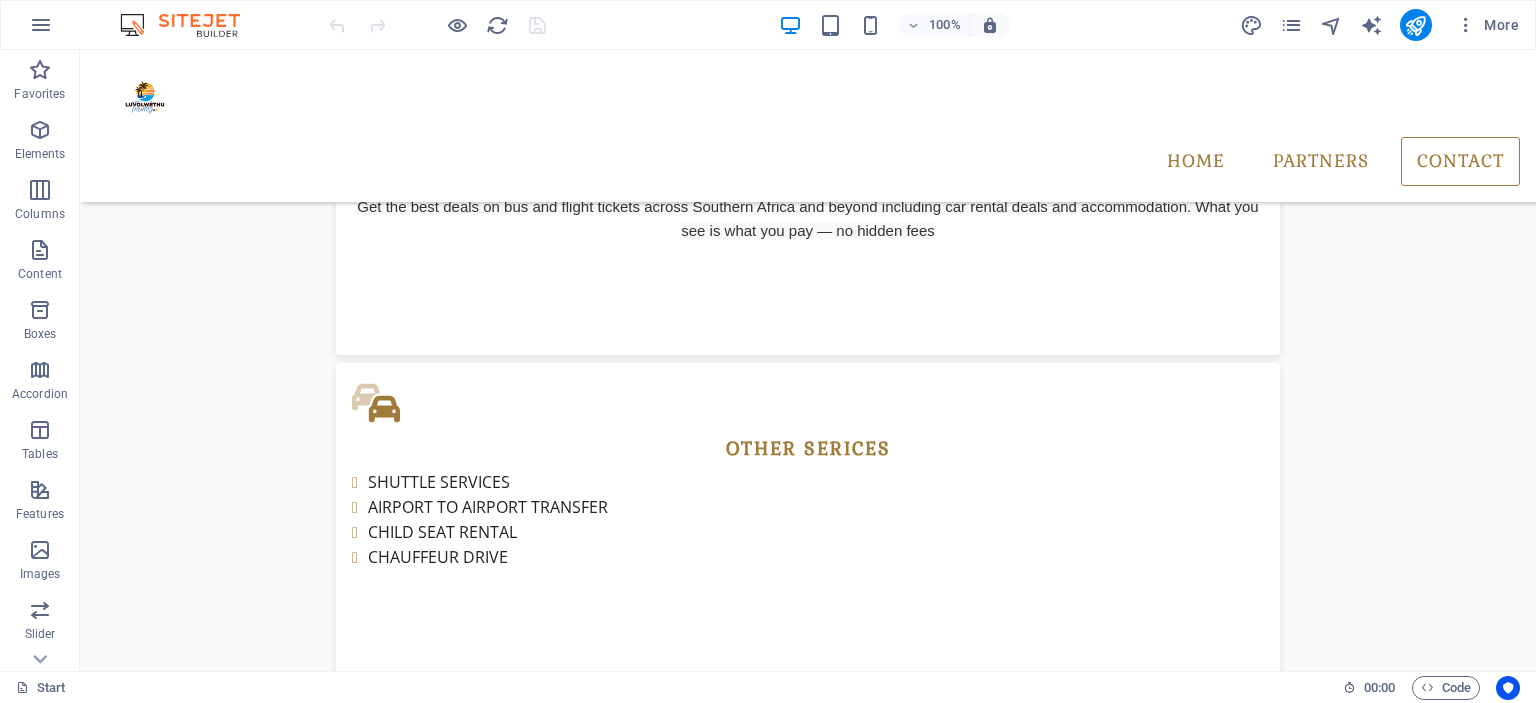 scroll, scrollTop: 1856, scrollLeft: 0, axis: vertical 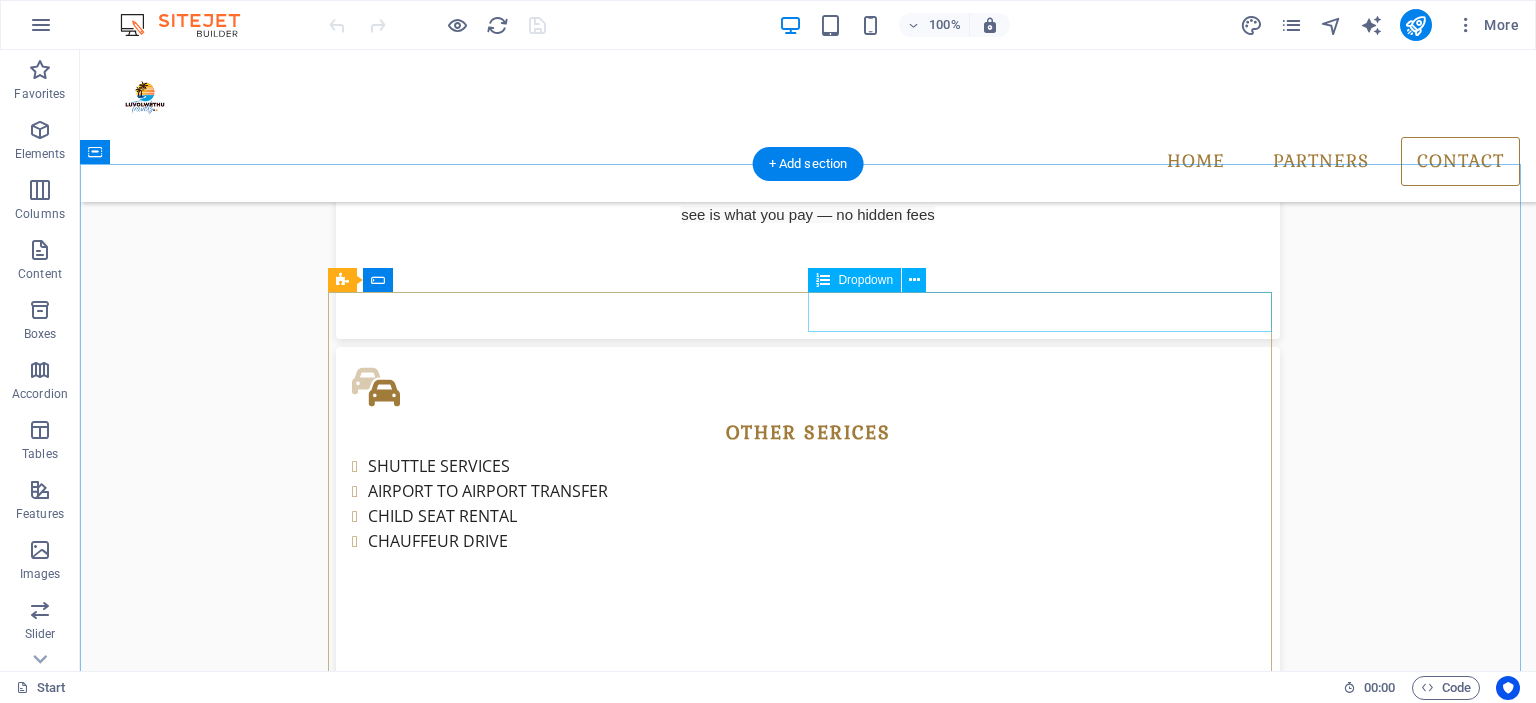 click on "Destination
FLIGHT TICKETS BUS TICKETS ACCOMMODATION" at bounding box center (1048, 2969) 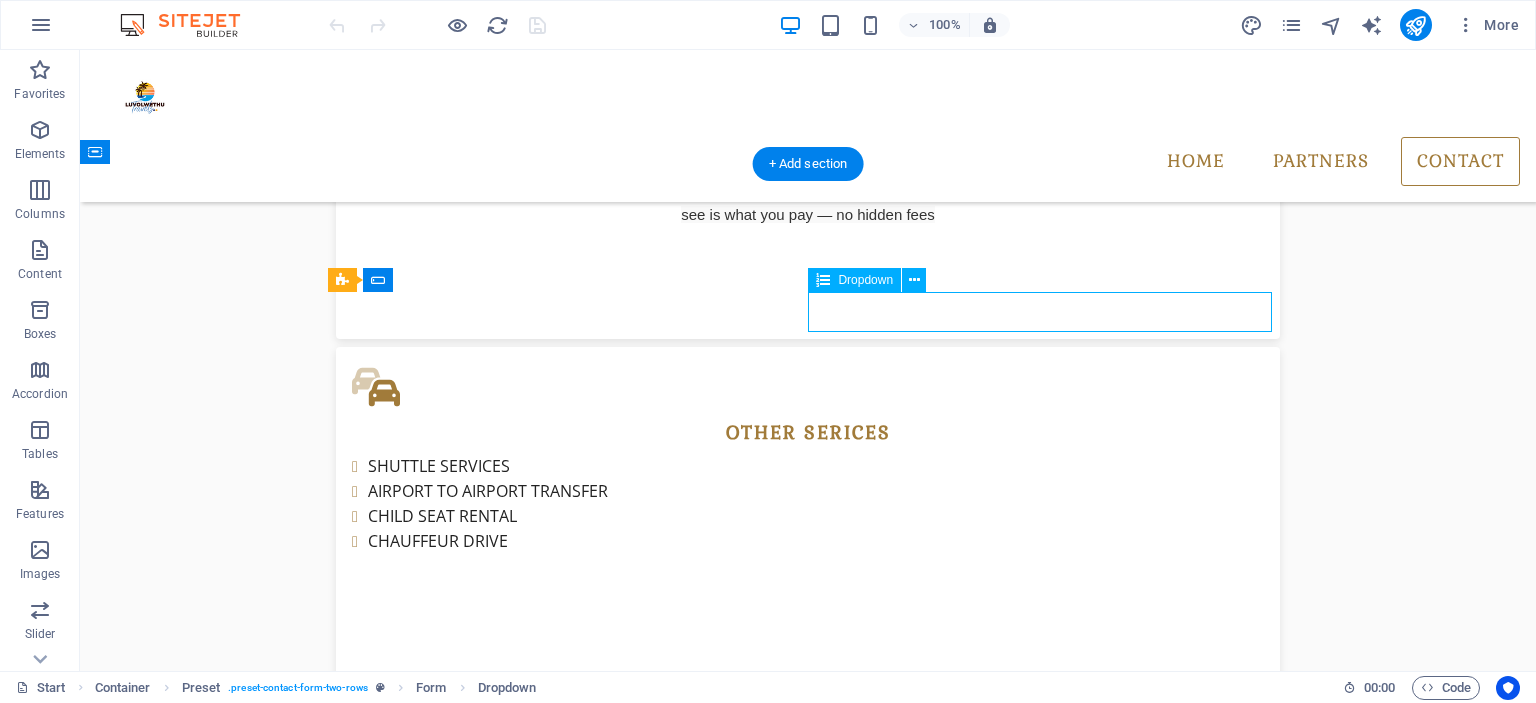 click on "Destination
FLIGHT TICKETS BUS TICKETS ACCOMMODATION" at bounding box center (1048, 2969) 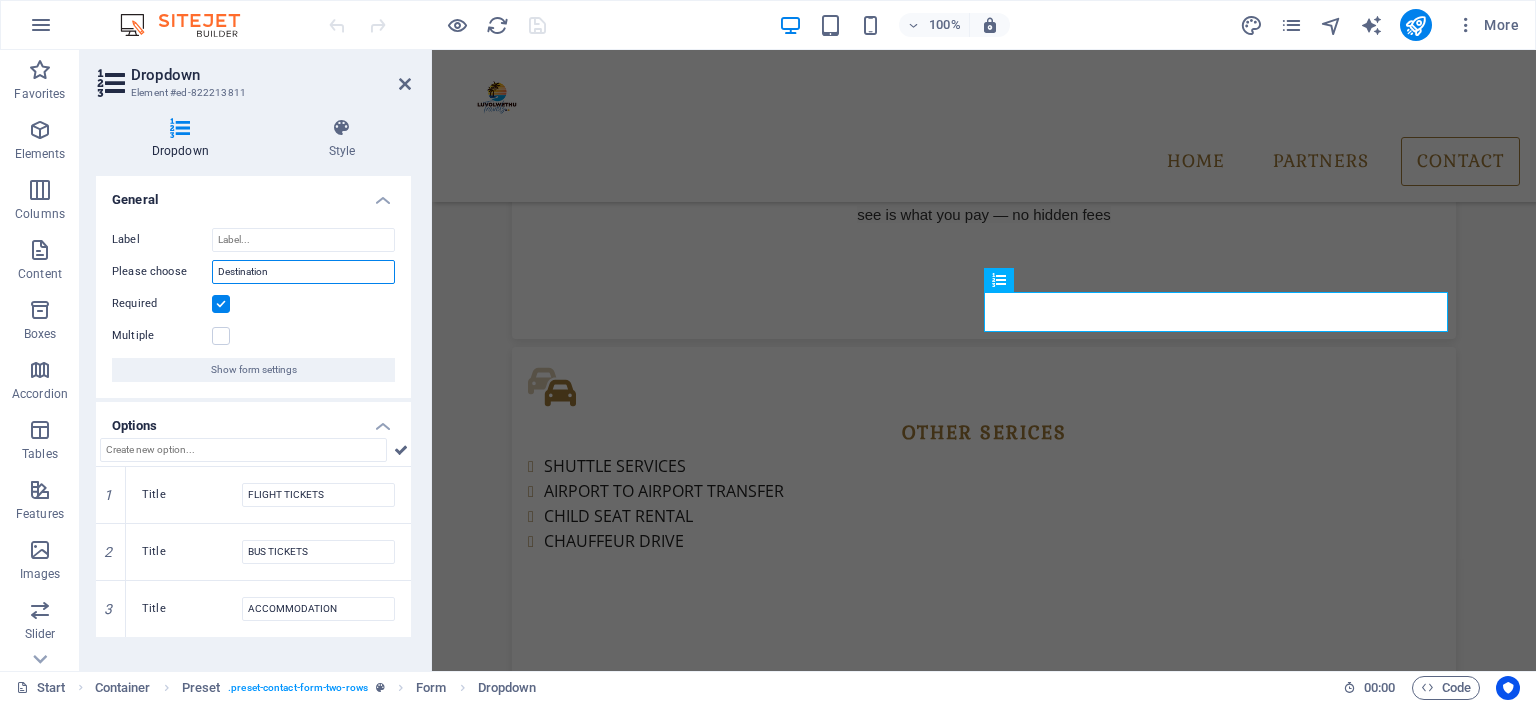 drag, startPoint x: 280, startPoint y: 272, endPoint x: 64, endPoint y: 269, distance: 216.02083 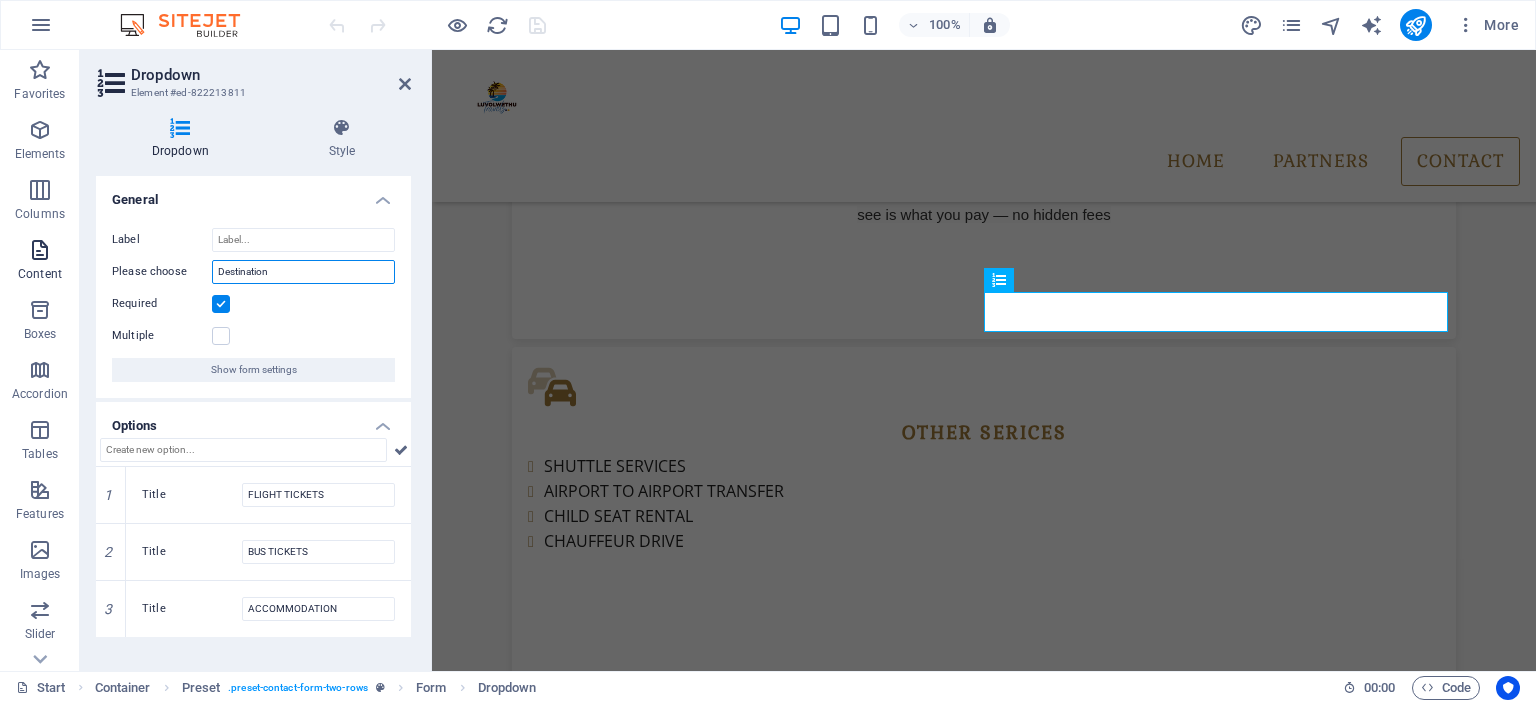 click on "Please choose Destination" at bounding box center (253, 272) 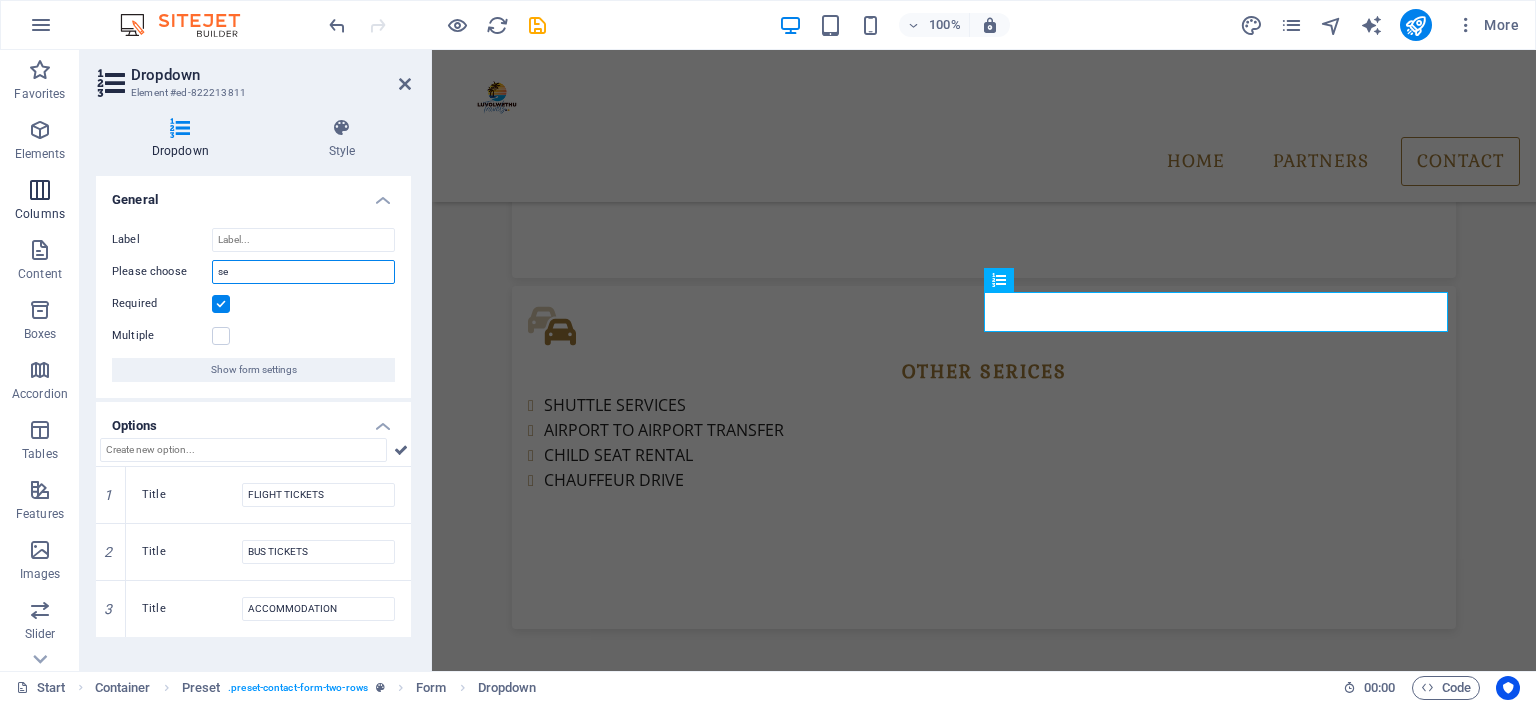 type on "s" 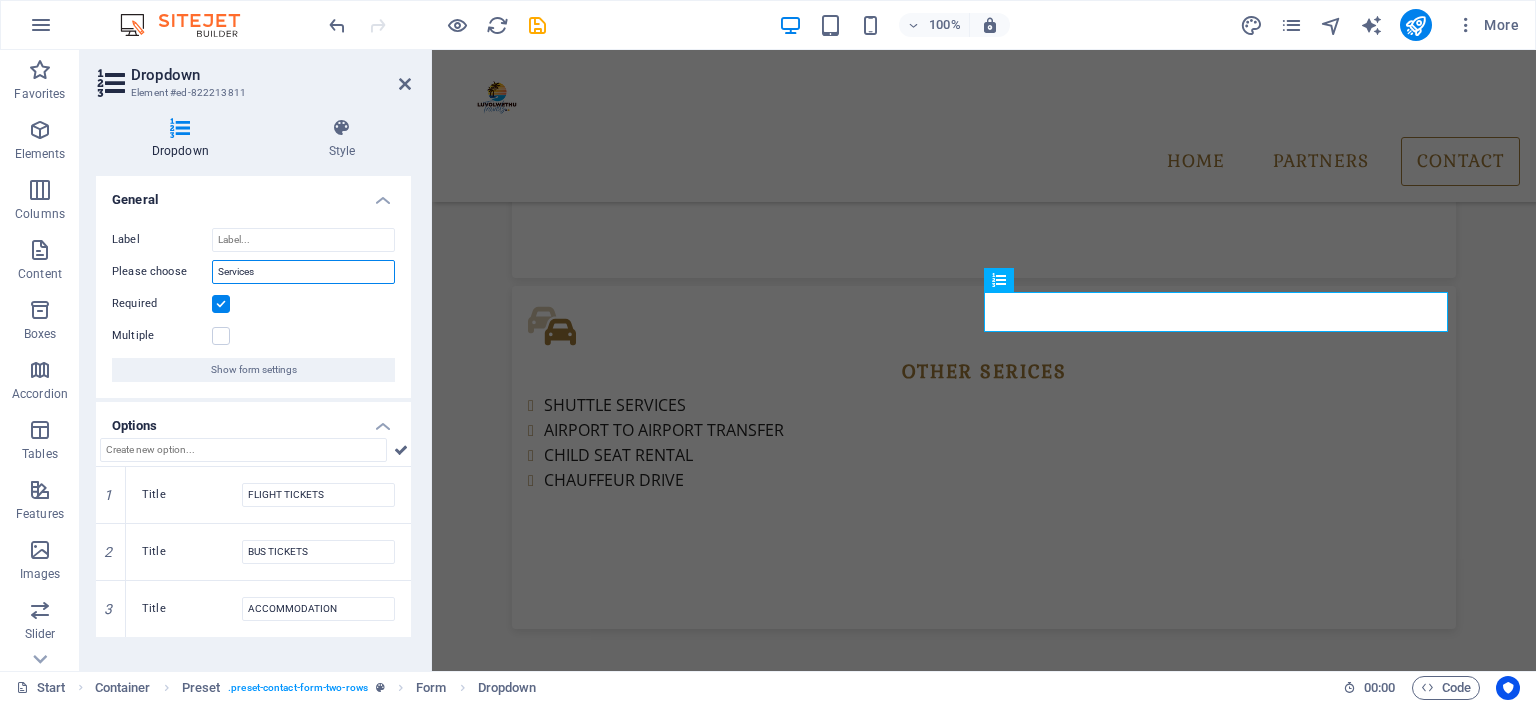 type on "Services" 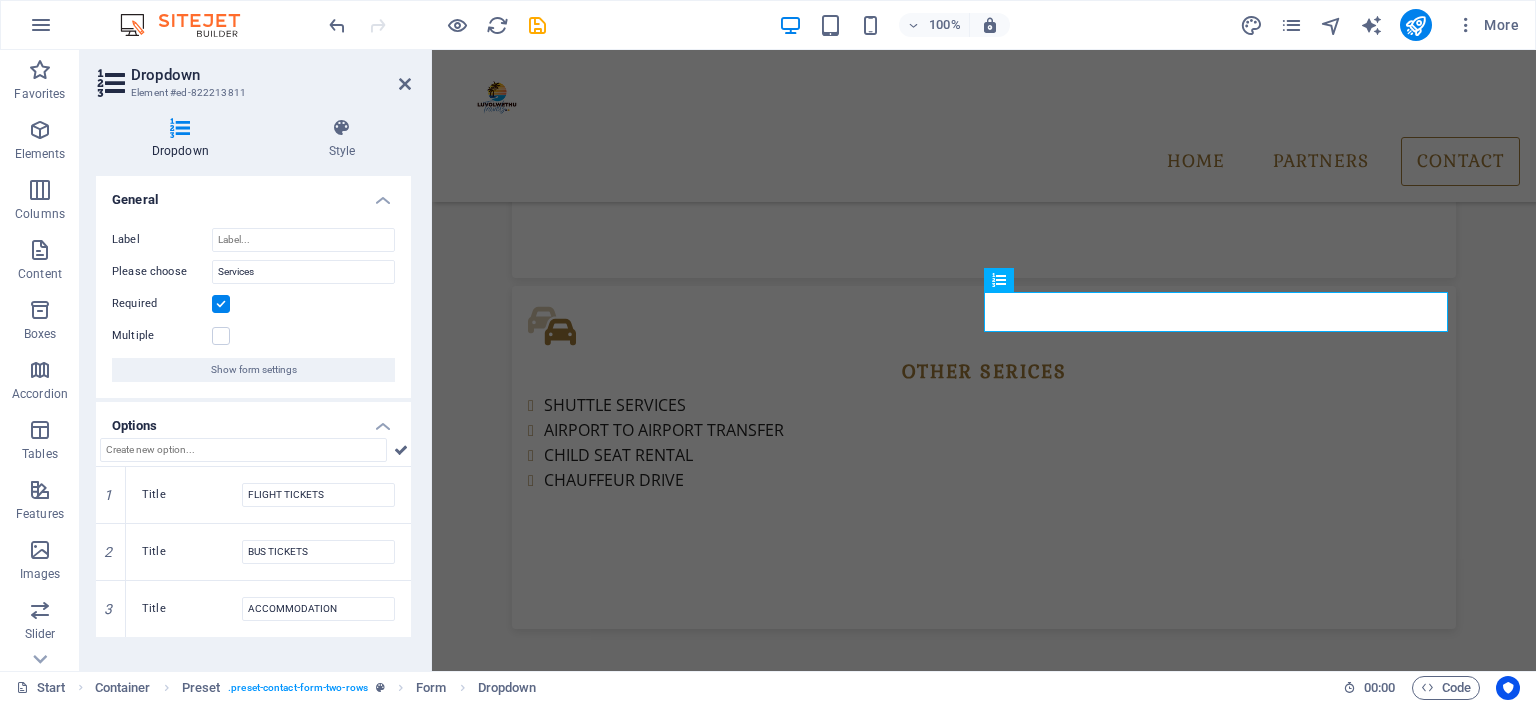 click on "General" at bounding box center (253, 194) 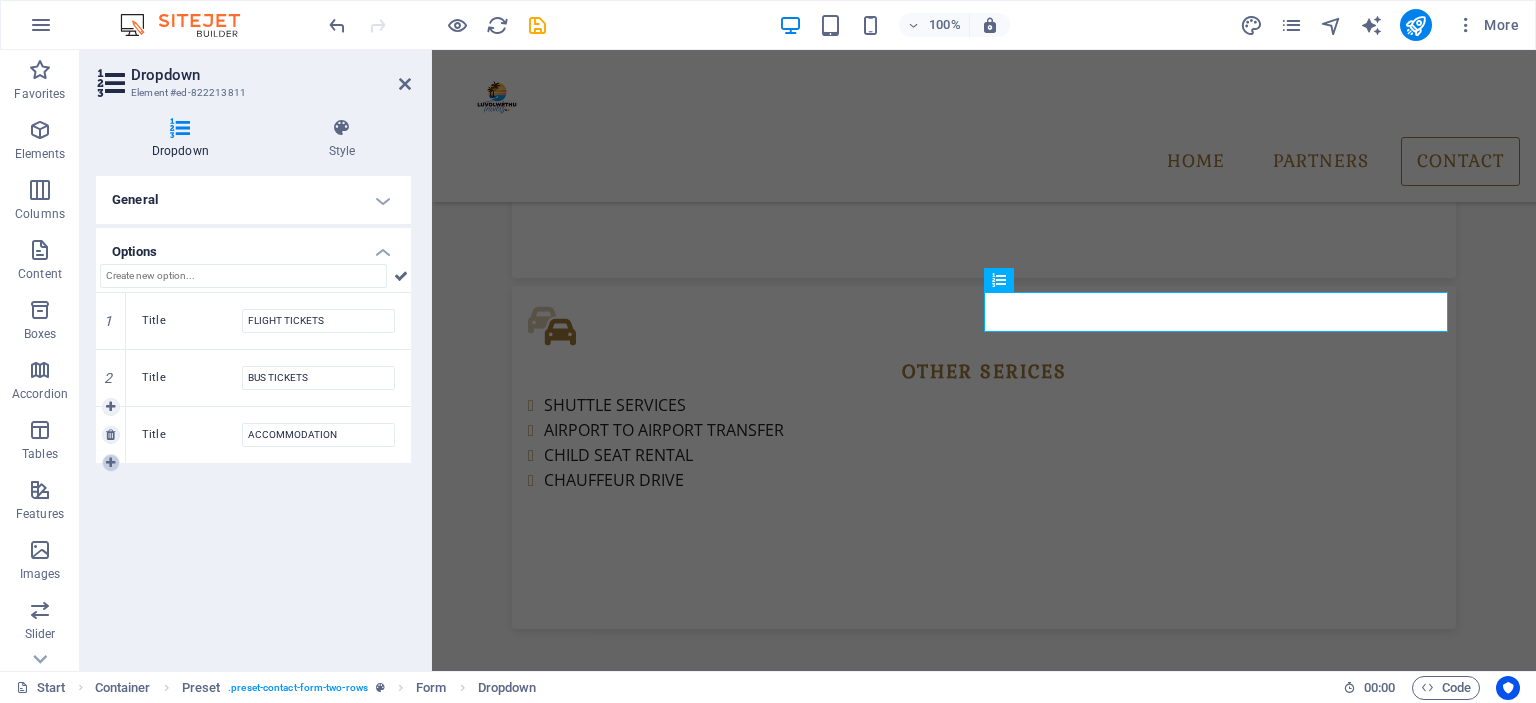 click at bounding box center [110, 463] 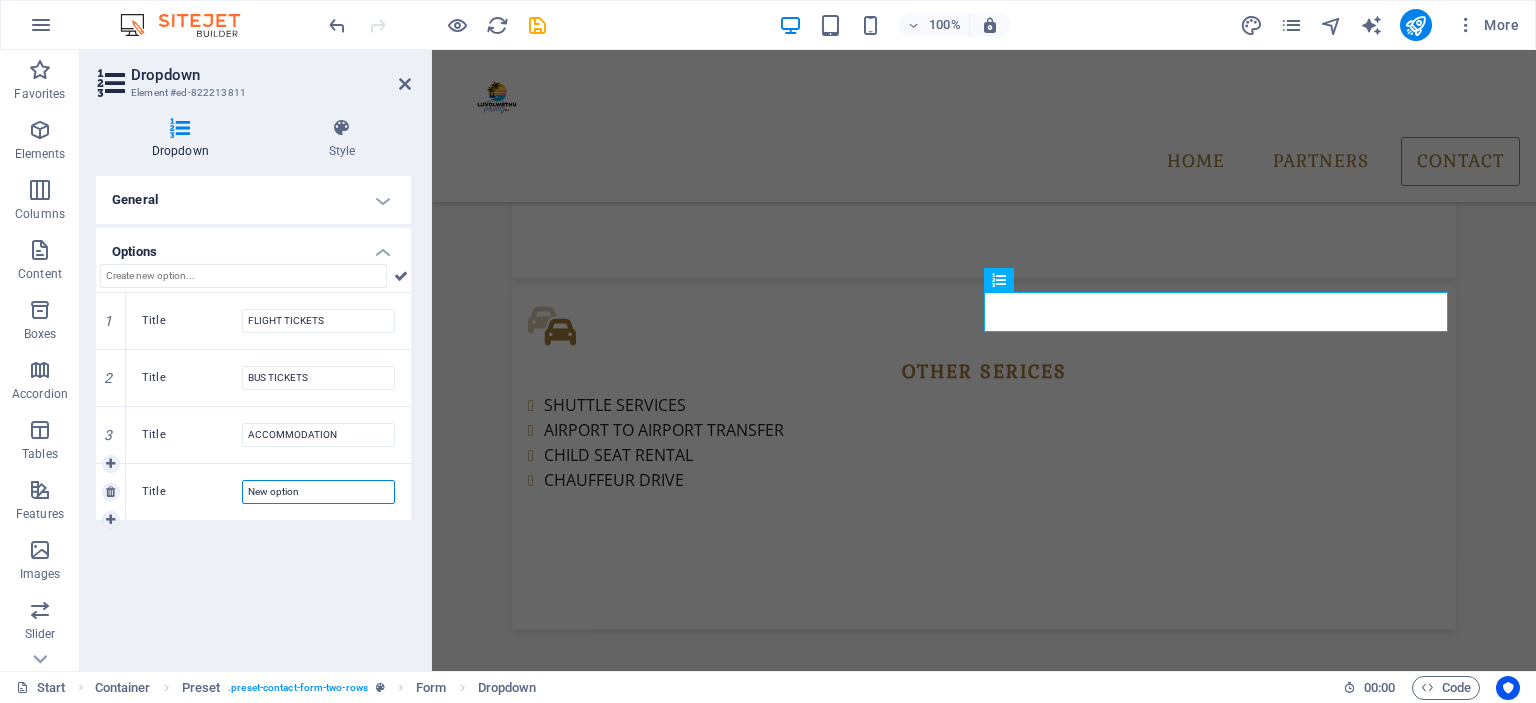 click on "New option" at bounding box center [318, 492] 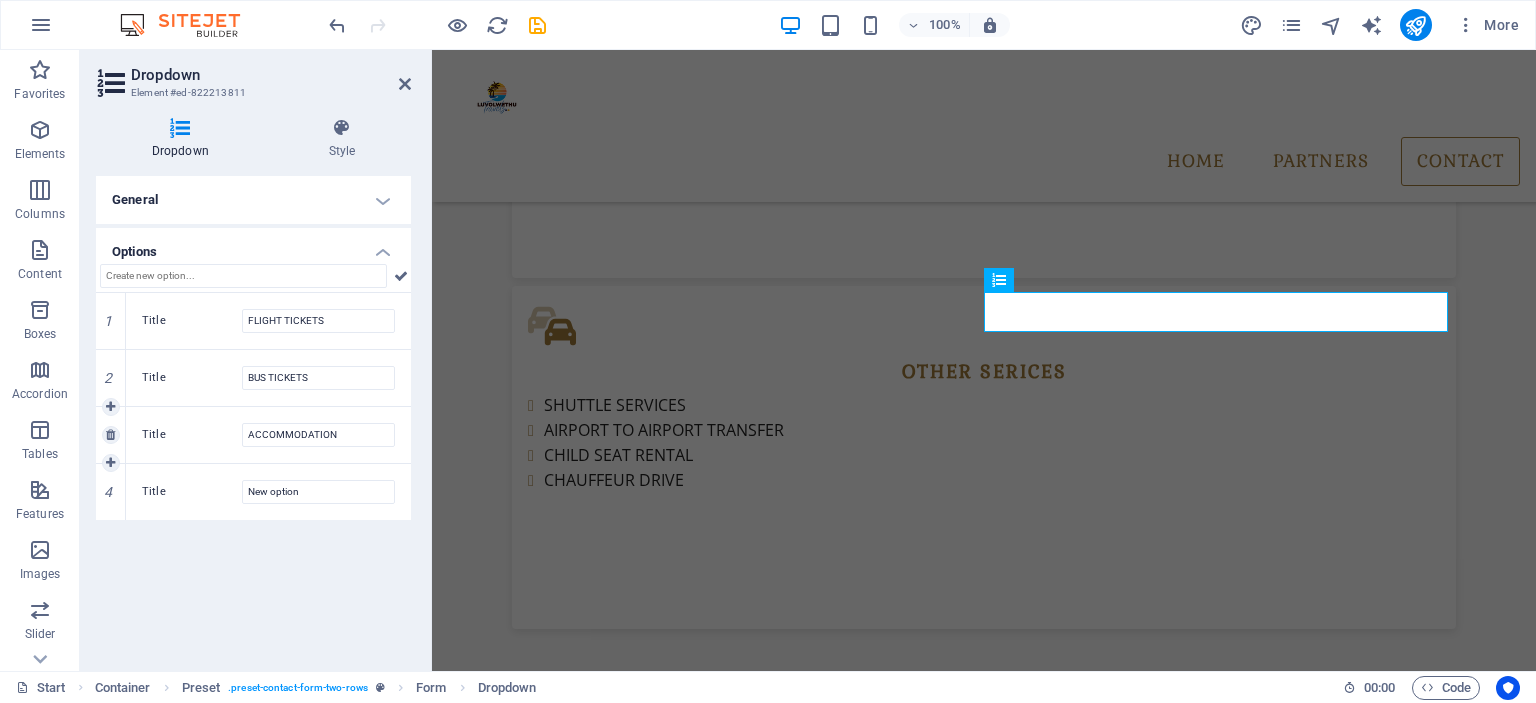 drag, startPoint x: 238, startPoint y: 455, endPoint x: 146, endPoint y: 451, distance: 92.086914 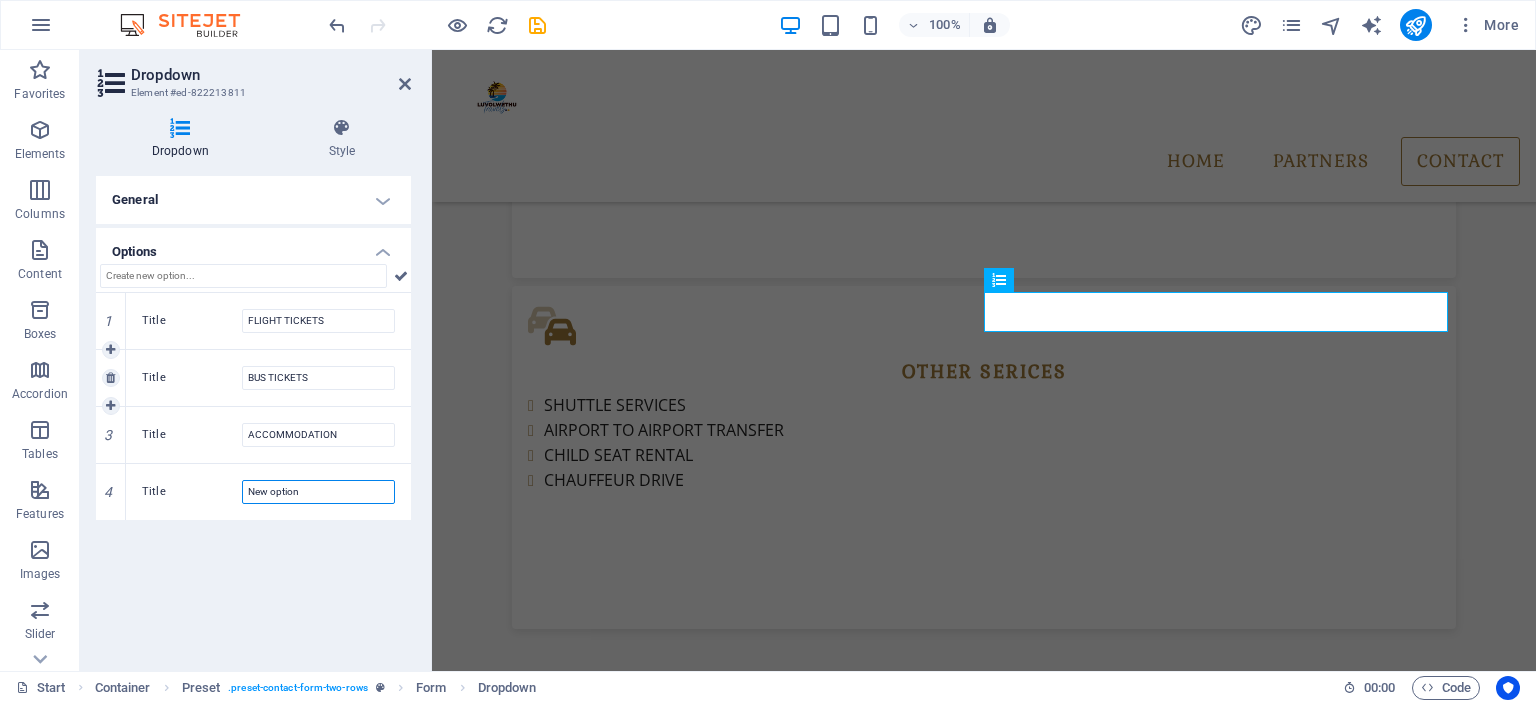 drag, startPoint x: 312, startPoint y: 489, endPoint x: 170, endPoint y: 396, distance: 169.74393 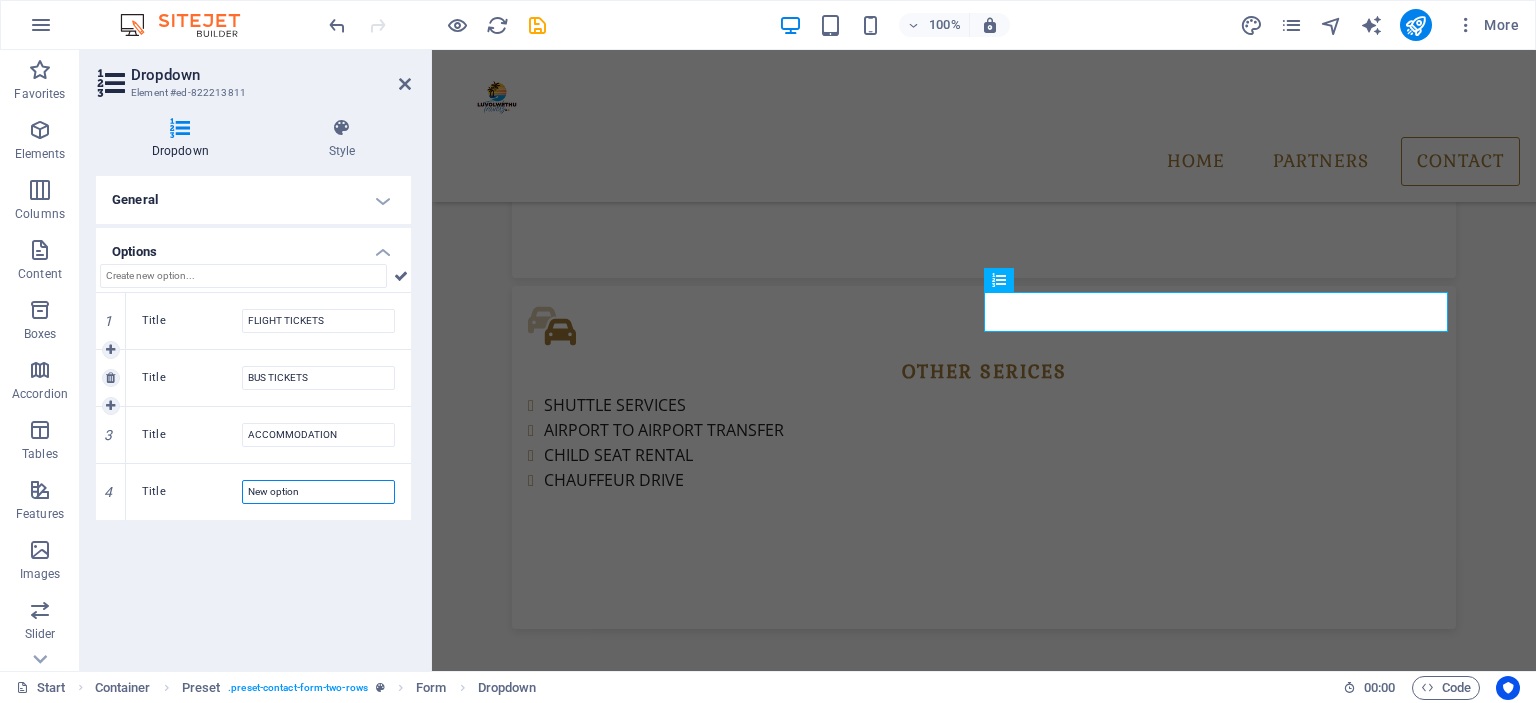 click on "Title New option" at bounding box center [268, 492] 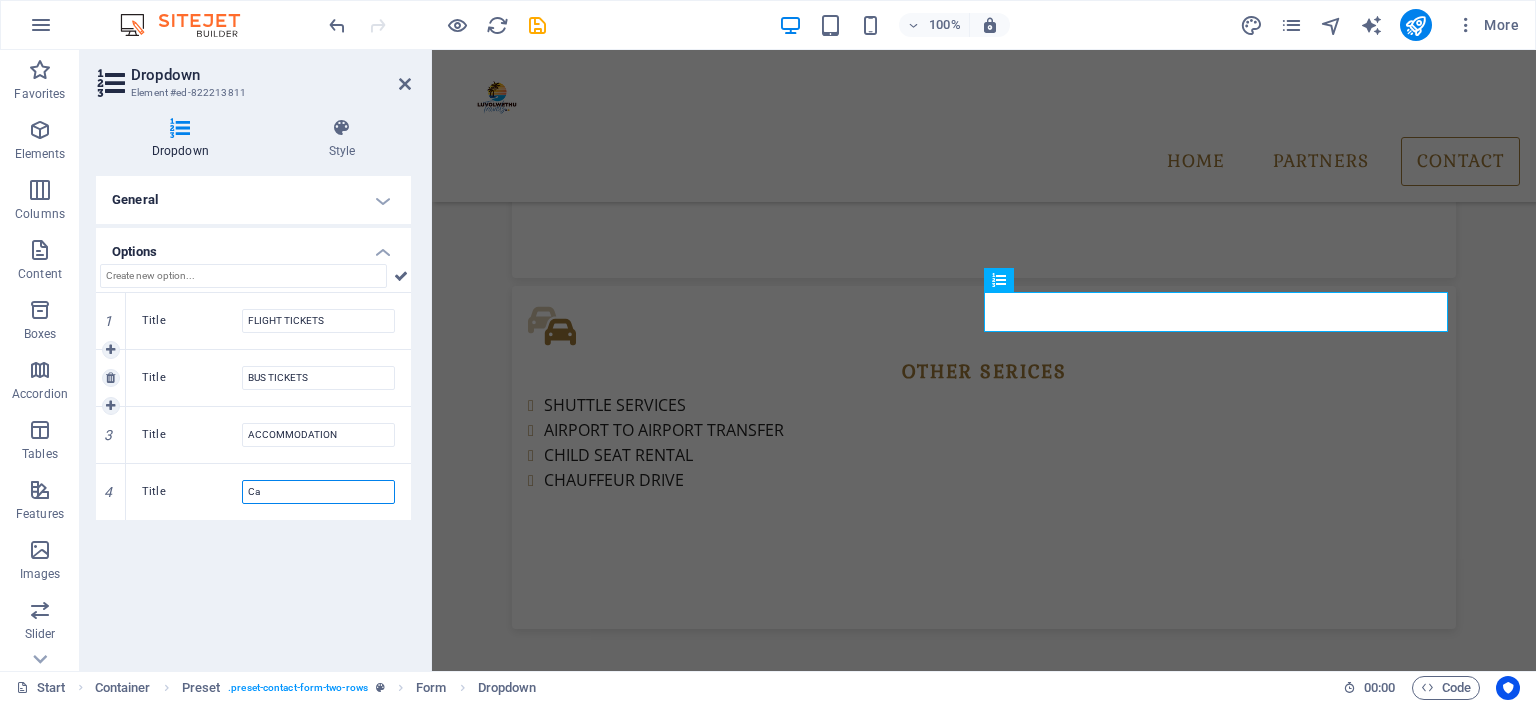 type on "C" 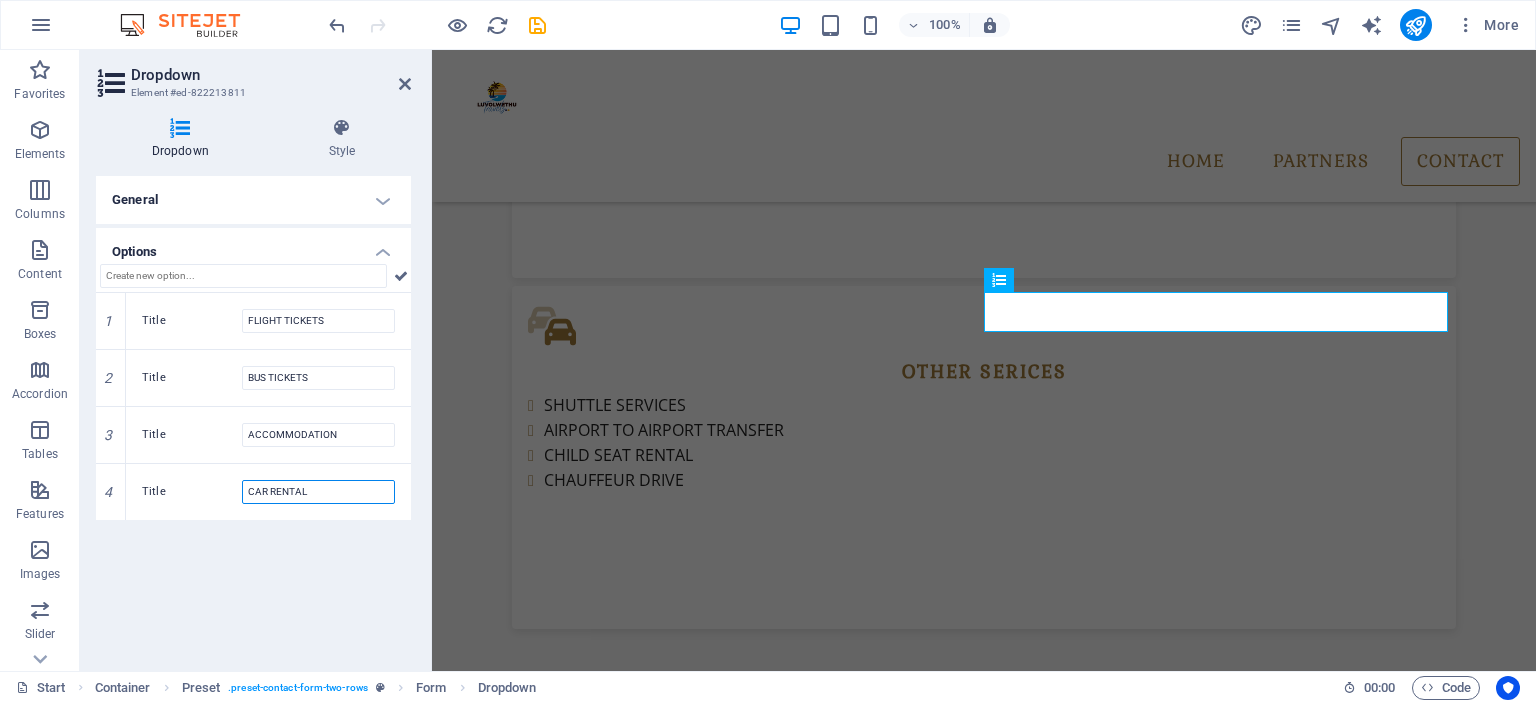 type on "CAR RENTAL" 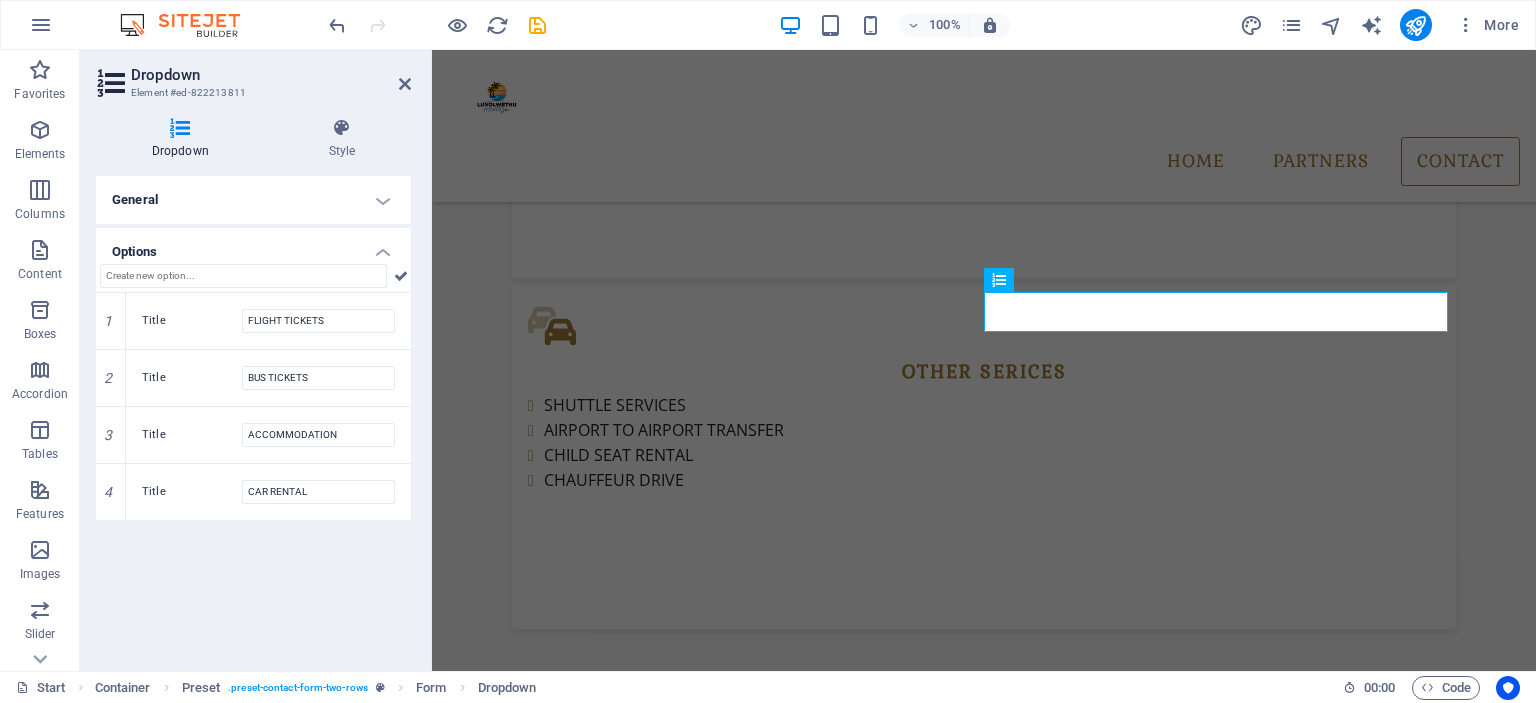 click on "General Label Please choose Services Required Multiple Show form settings Options 1 Title FLIGHT TICKETS 2 Title BUS TICKETS 3 Title ACCOMMODATION 4 Title CAR RENTAL" at bounding box center (253, 415) 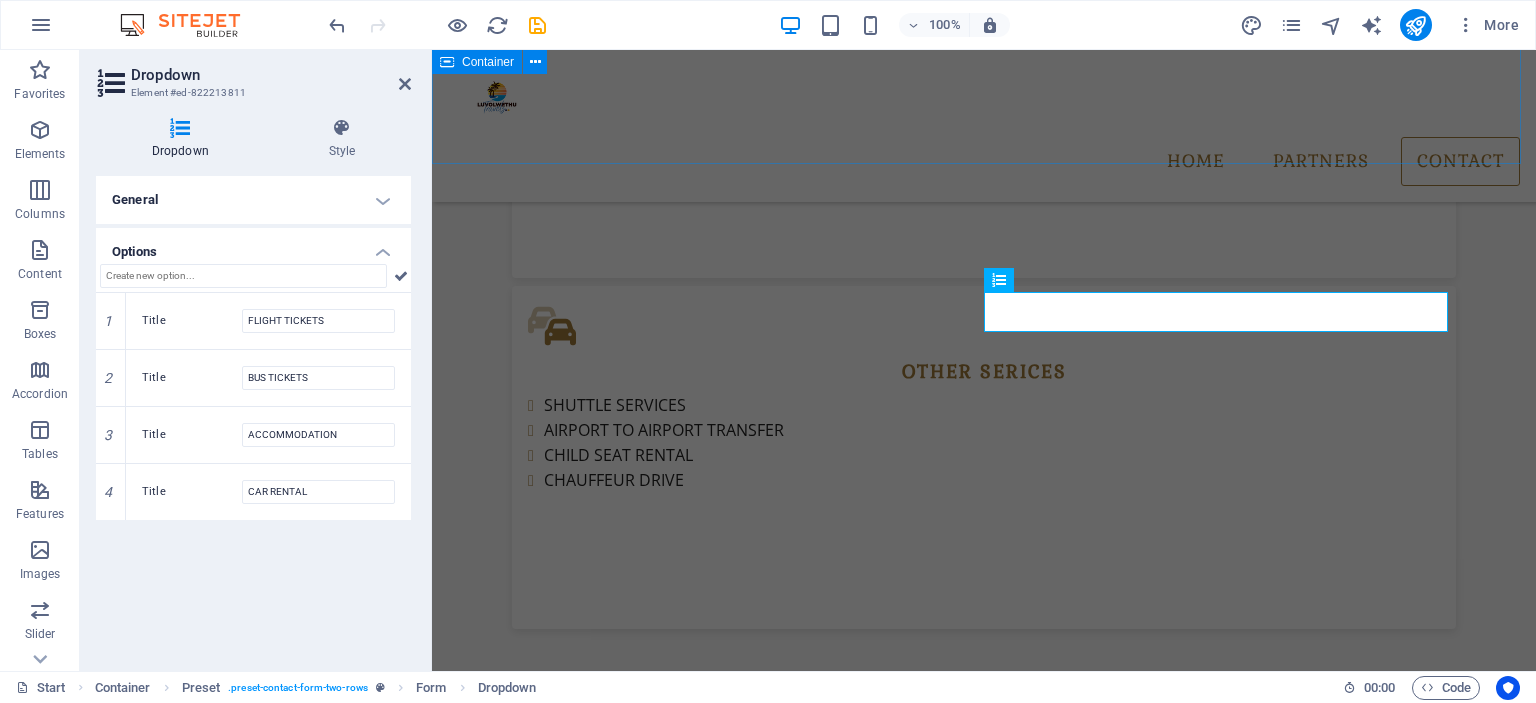 click on "OUR Partners" at bounding box center [984, 2119] 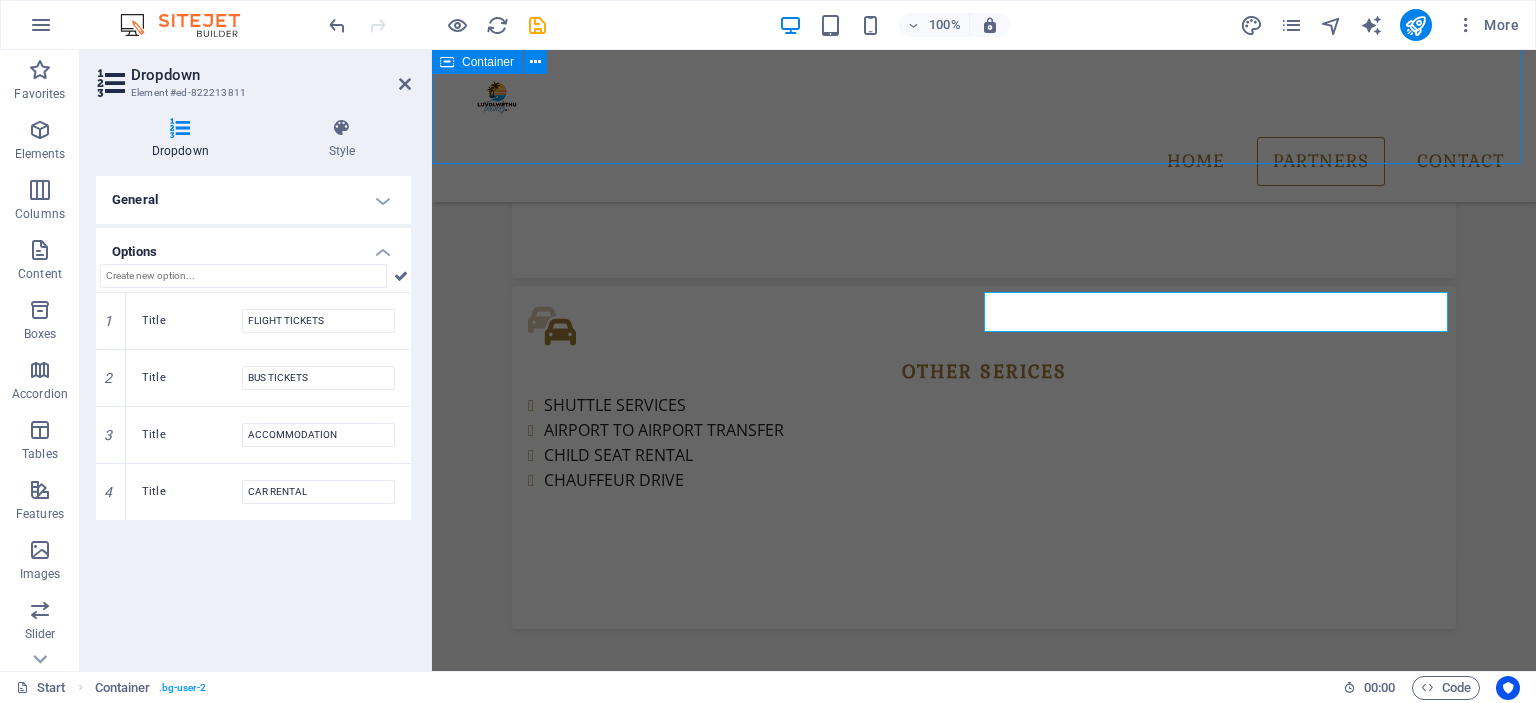 scroll, scrollTop: 1420, scrollLeft: 0, axis: vertical 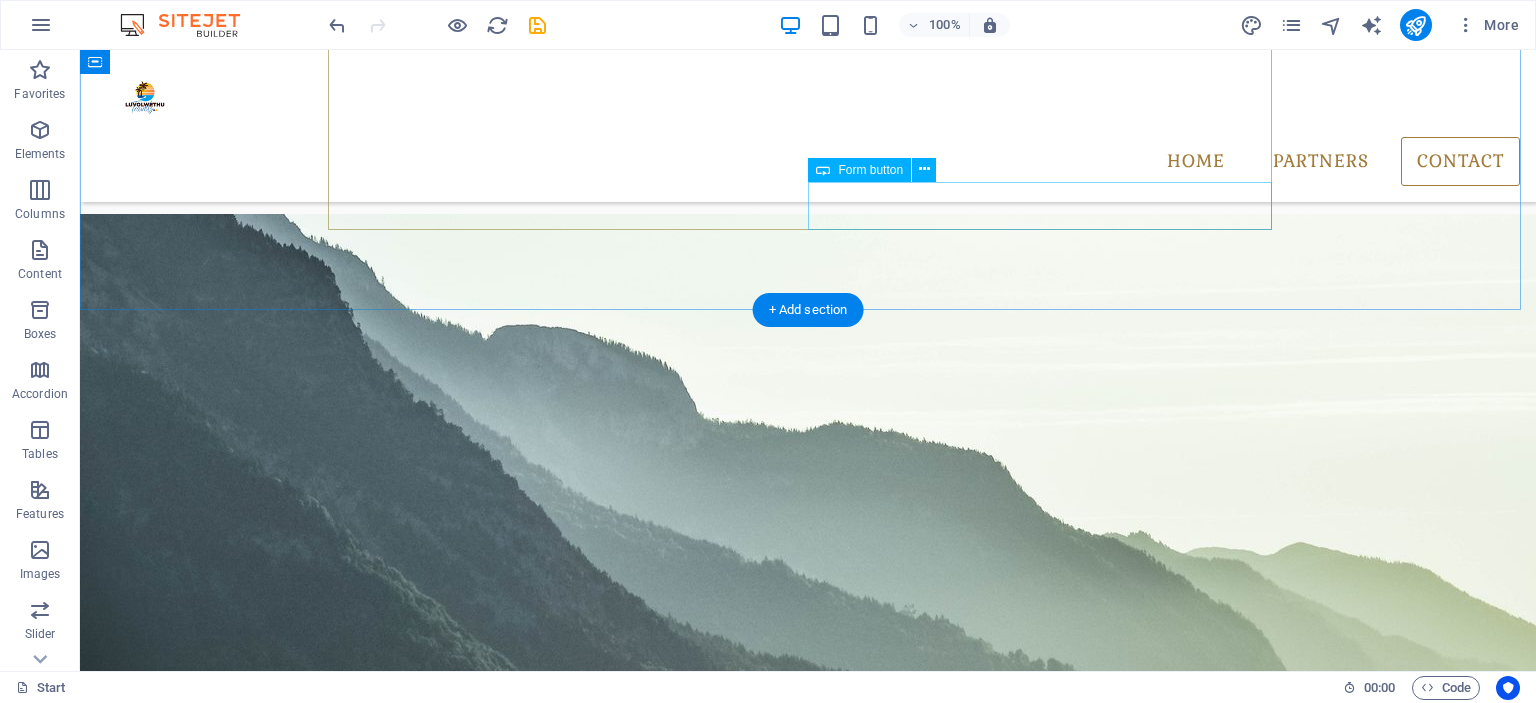 click on "Submit" at bounding box center [1048, 2813] 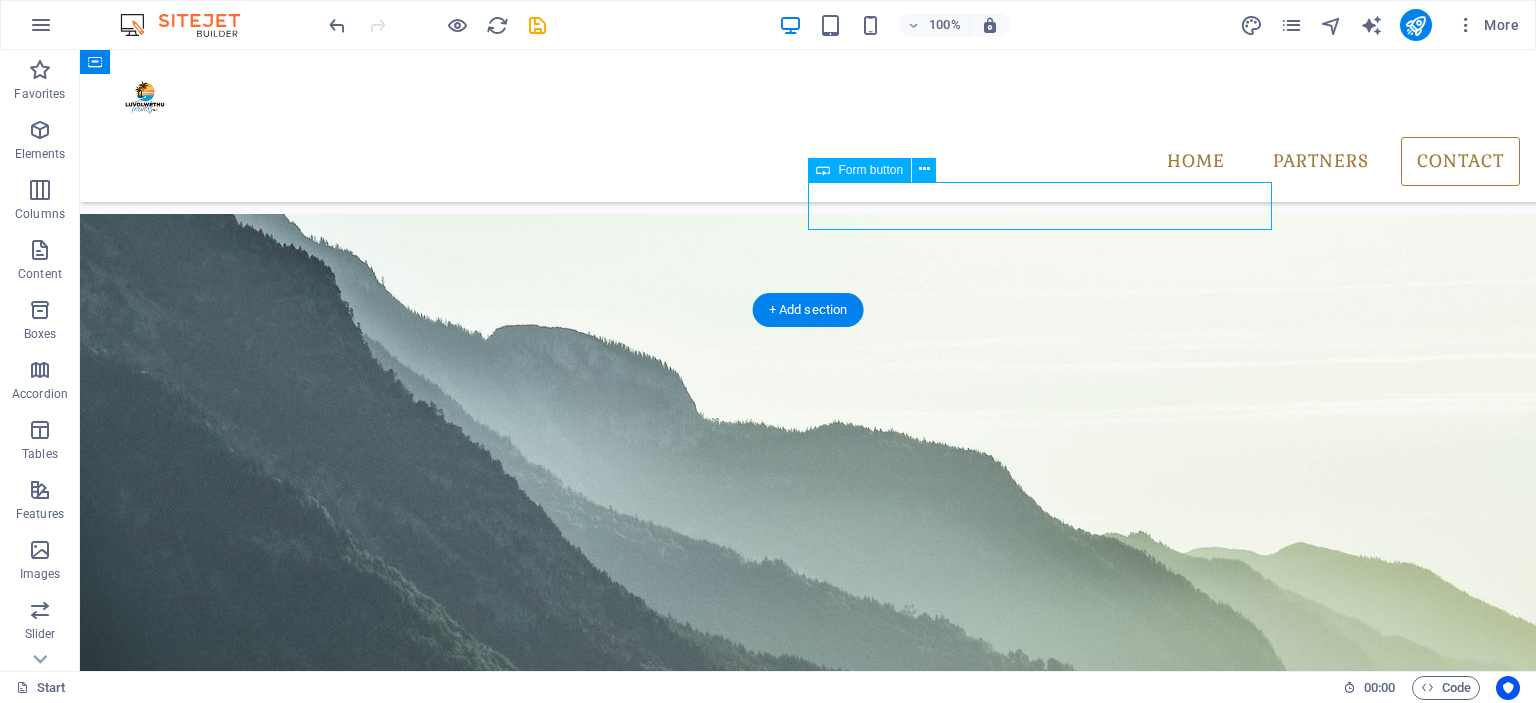 click on "Submit" at bounding box center (1048, 2813) 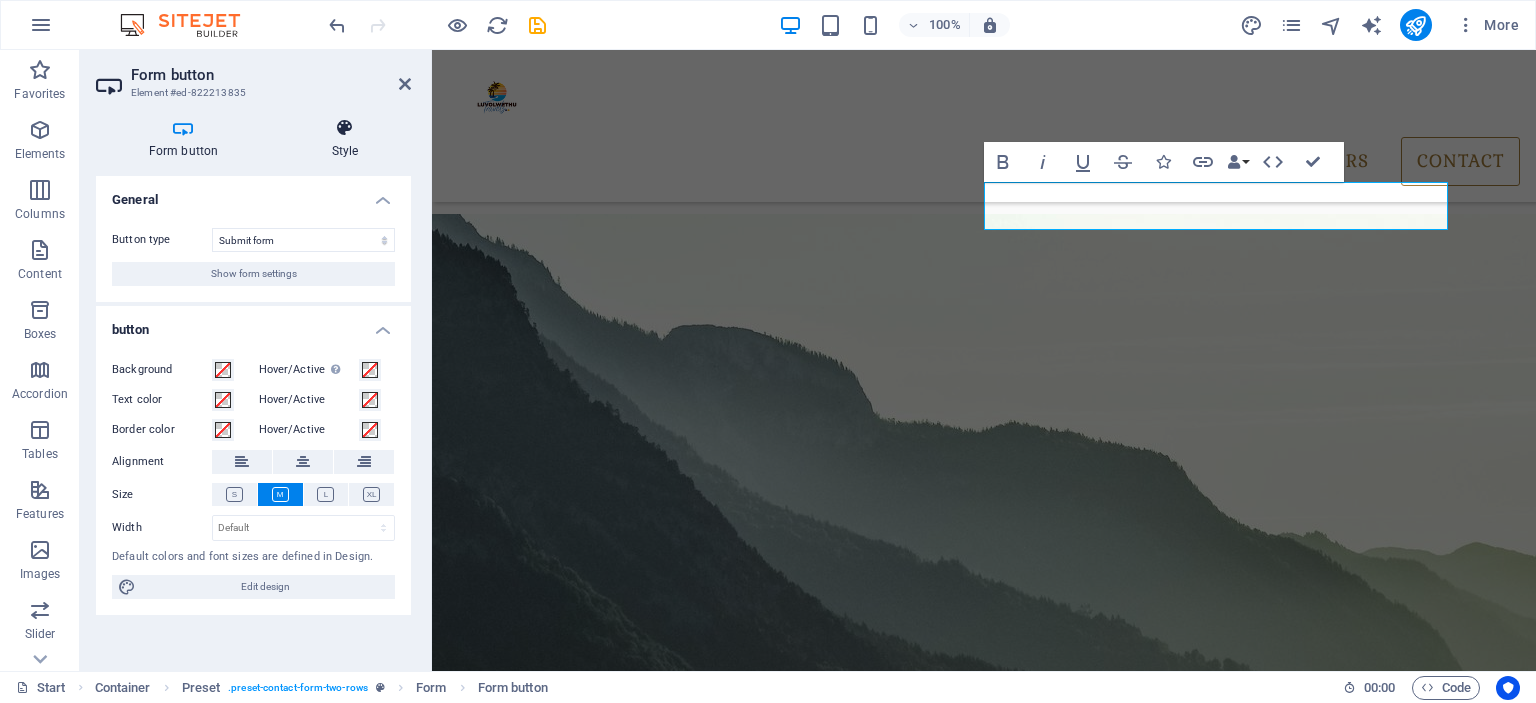 click at bounding box center [345, 128] 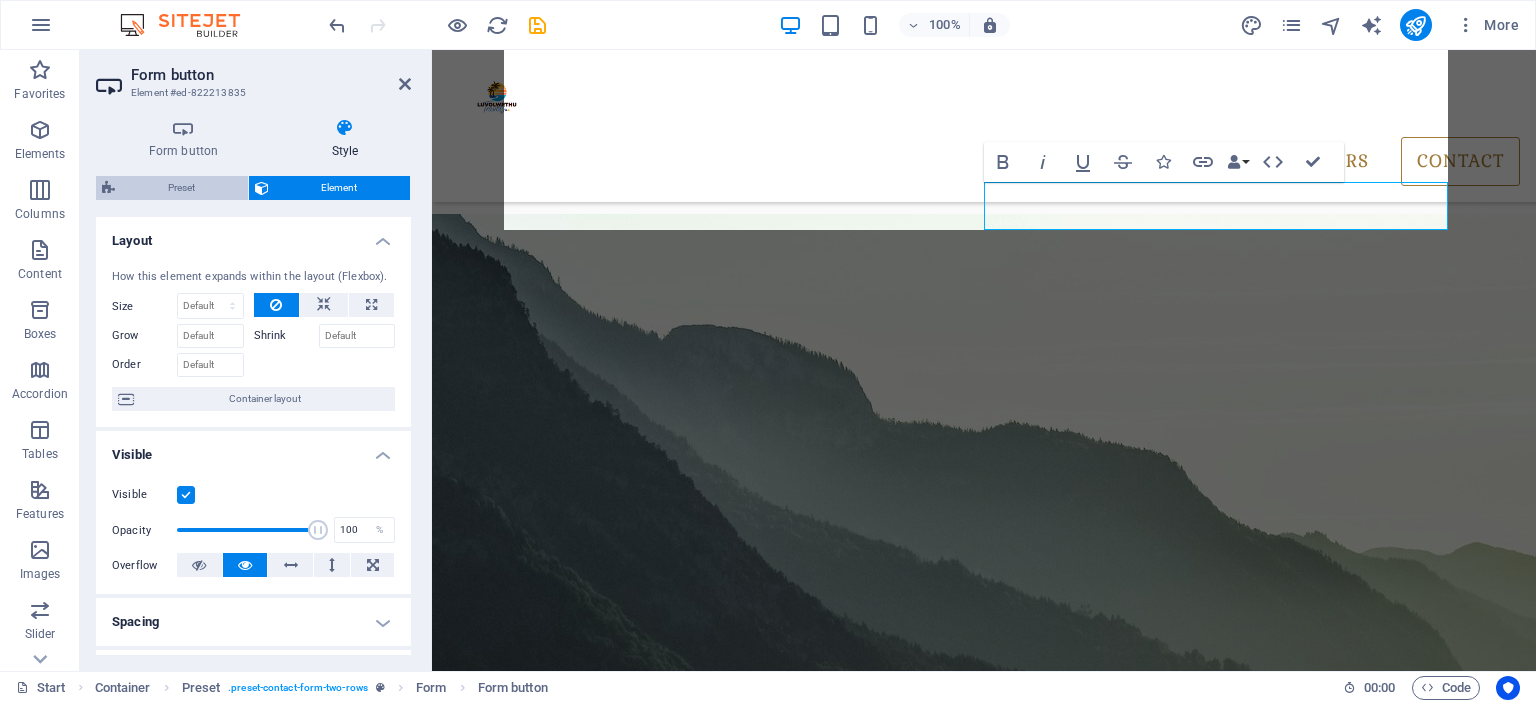 click on "Preset" at bounding box center (181, 188) 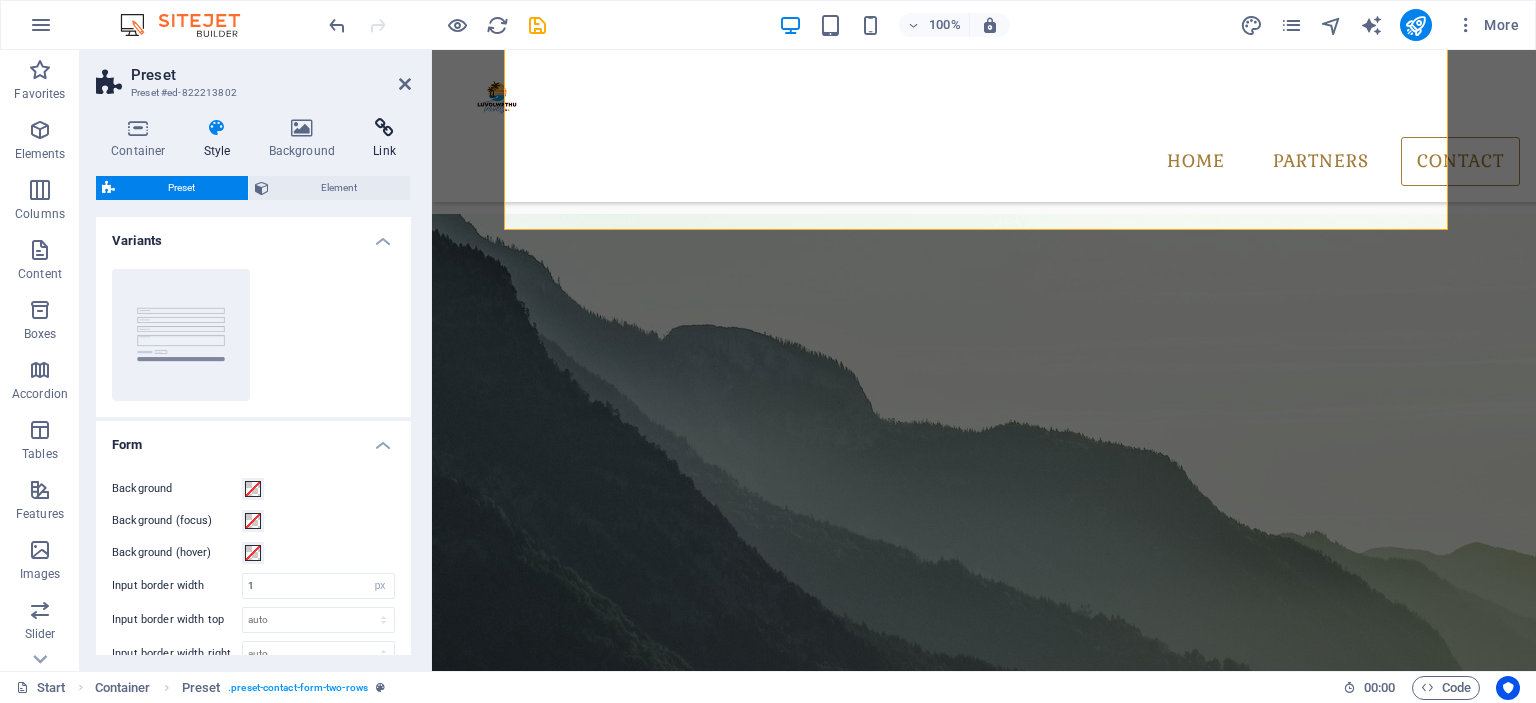 click at bounding box center [384, 128] 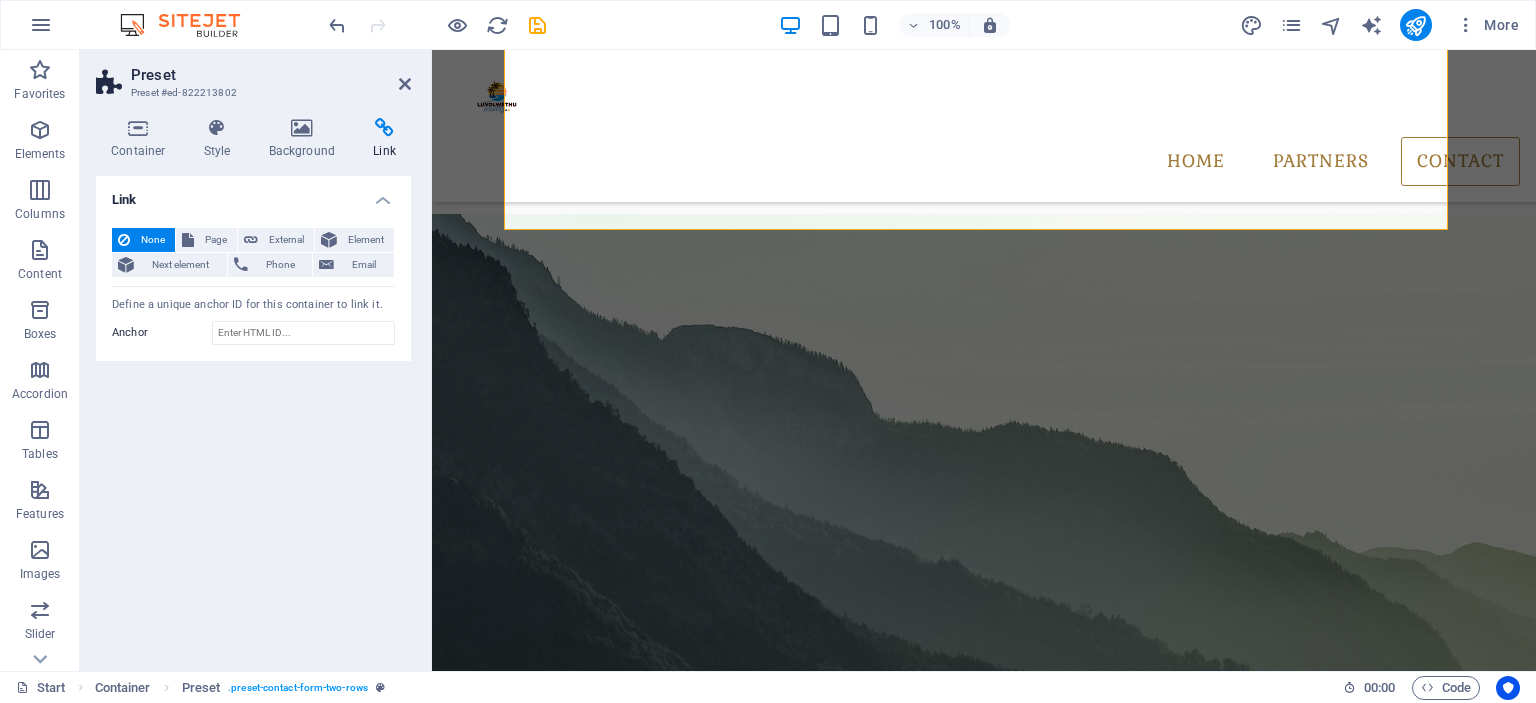 click at bounding box center (384, 128) 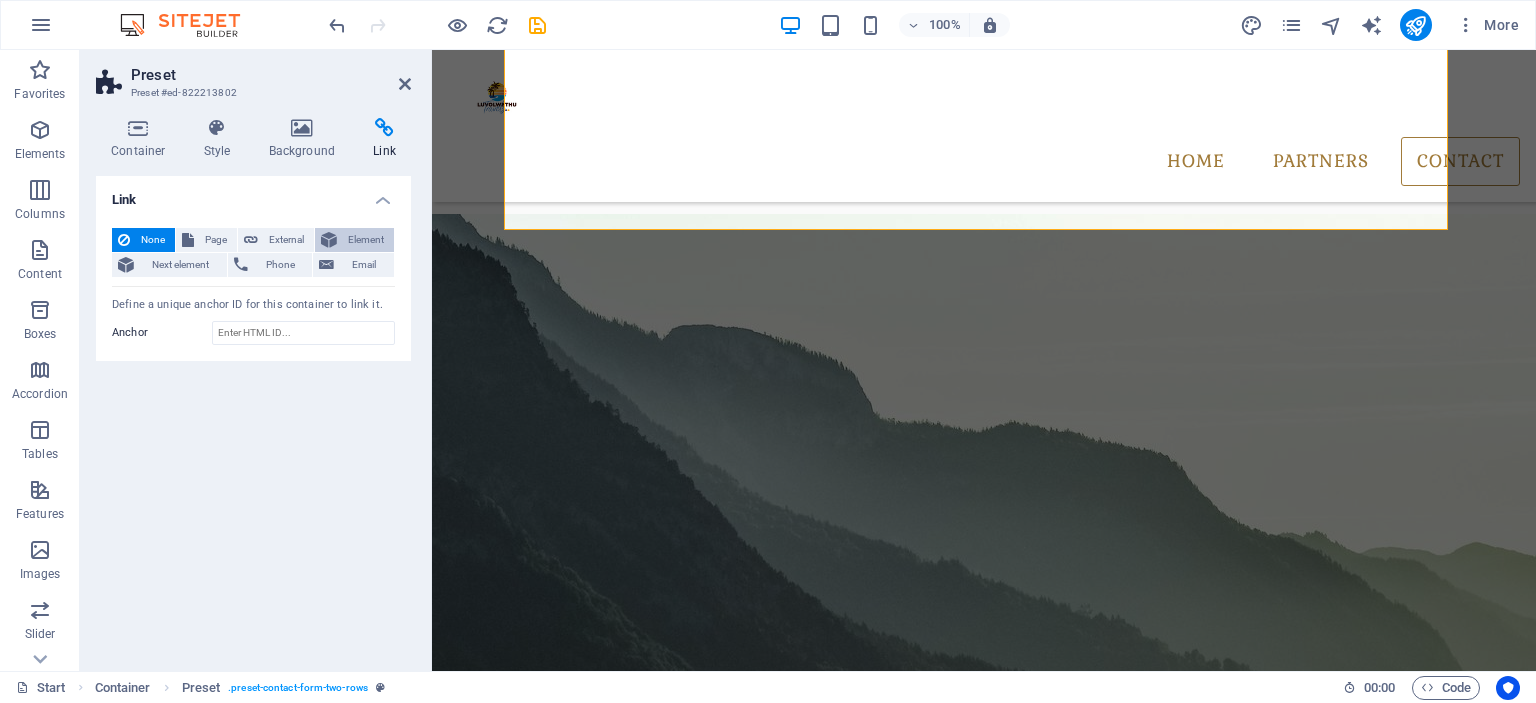 click on "Element" at bounding box center (365, 240) 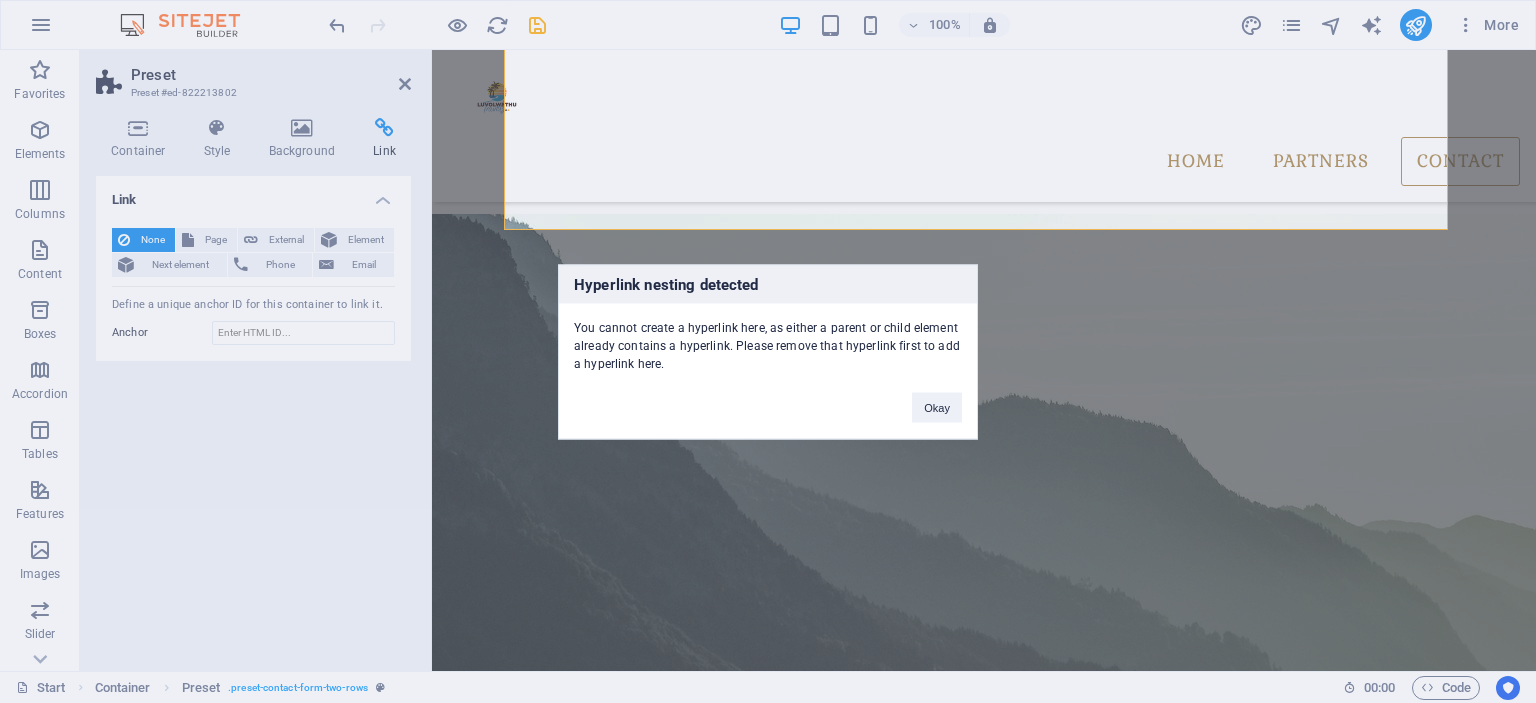 click on "Hyperlink nesting detected You cannot create a hyperlink here, as either a parent or child element already contains a hyperlink. Please remove that hyperlink first to add a hyperlink here. Okay" at bounding box center [768, 351] 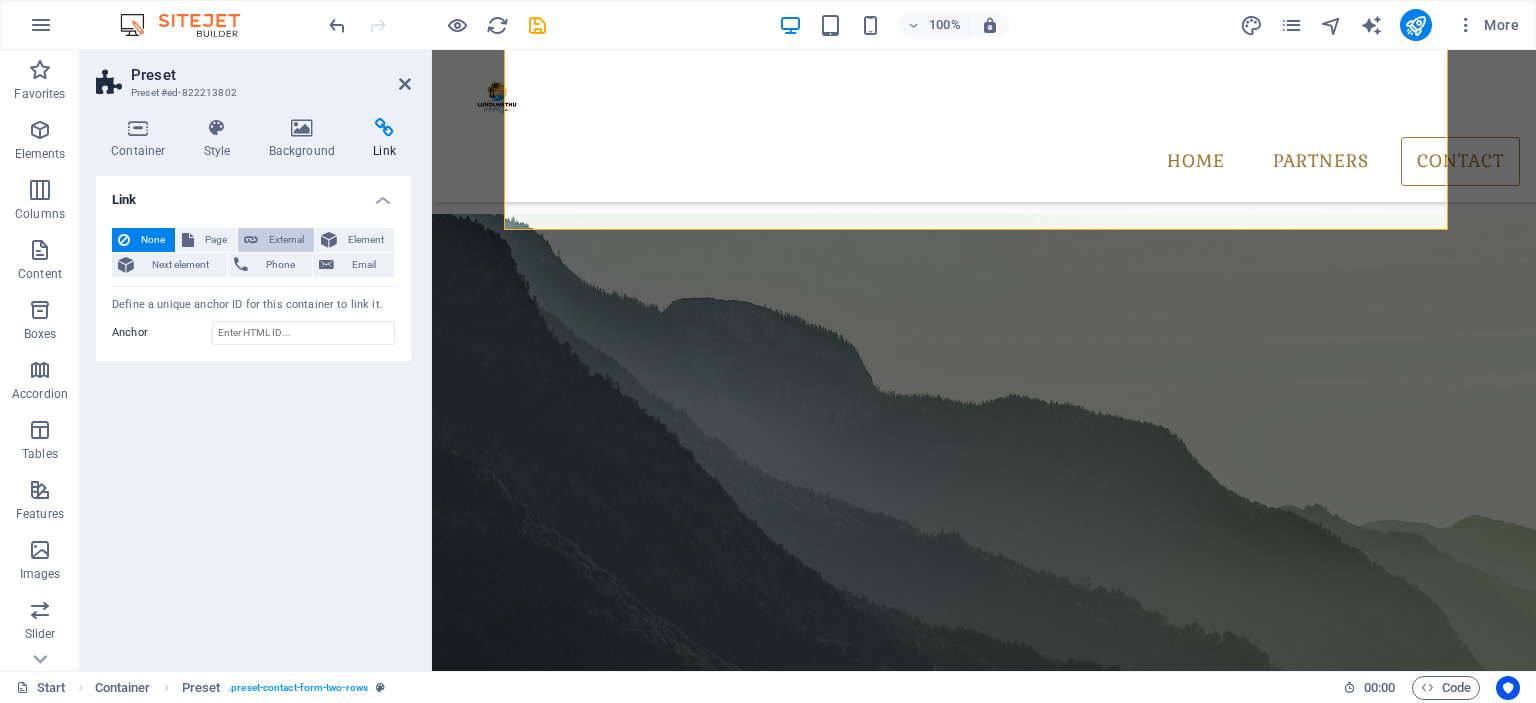 click on "External" at bounding box center [286, 240] 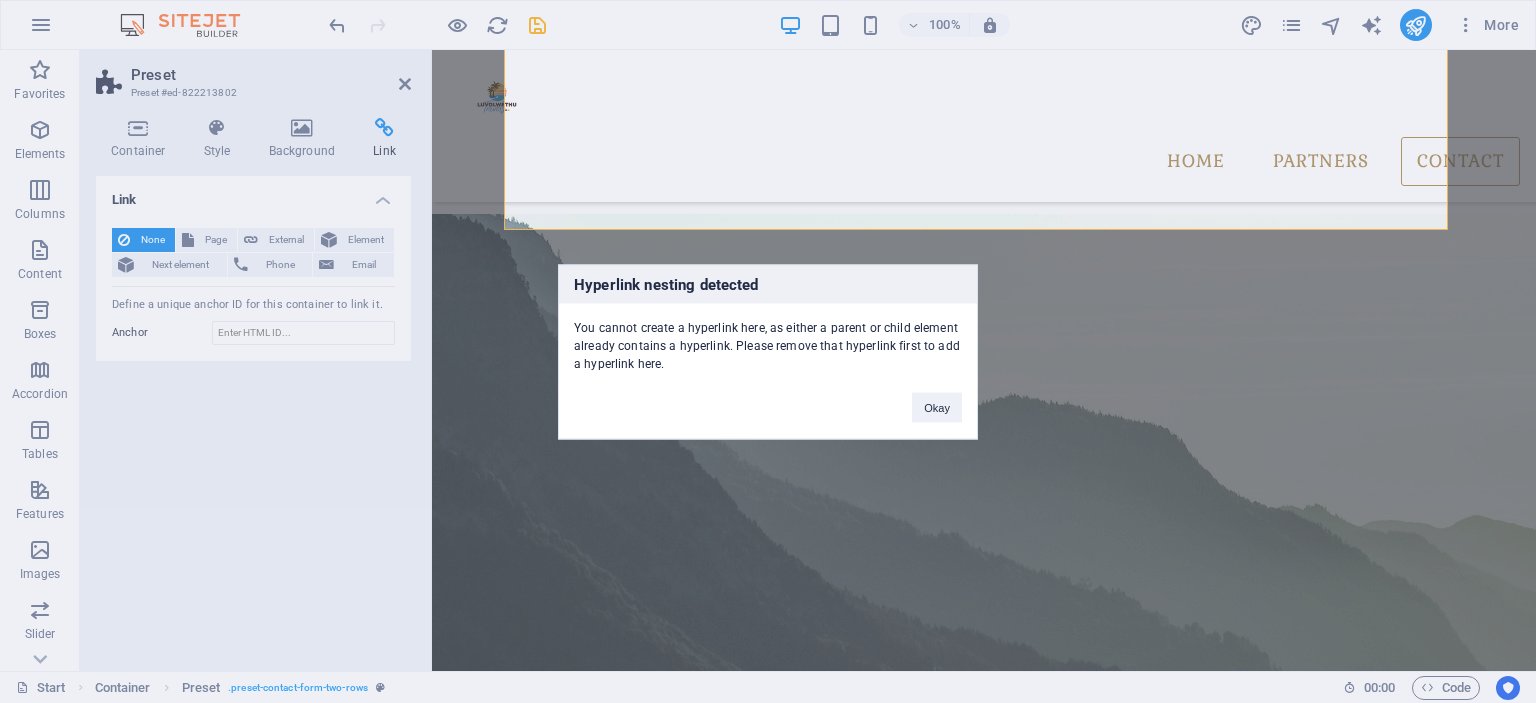click on "Hyperlink nesting detected You cannot create a hyperlink here, as either a parent or child element already contains a hyperlink. Please remove that hyperlink first to add a hyperlink here. Okay" at bounding box center [768, 351] 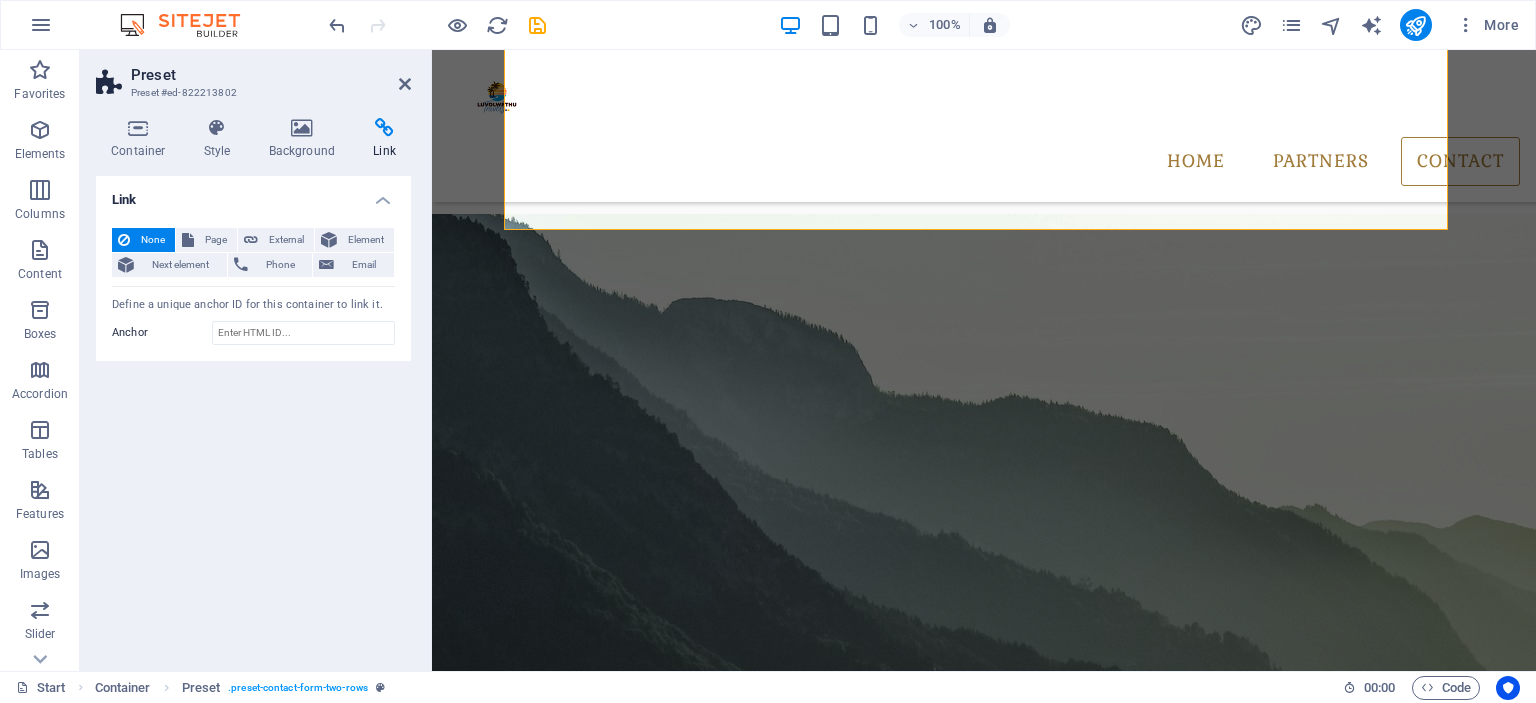 click on "Page" at bounding box center [215, 240] 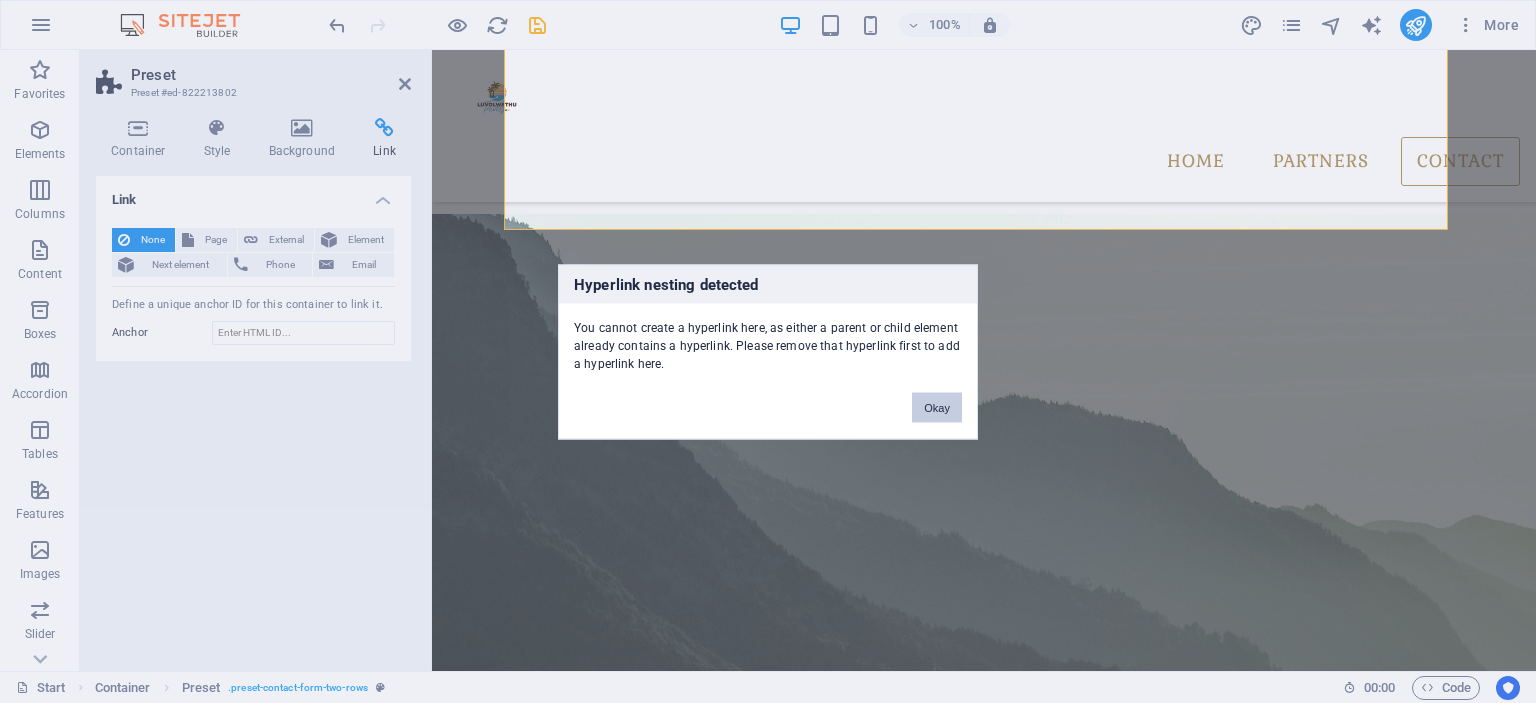 click on "Okay" at bounding box center (937, 407) 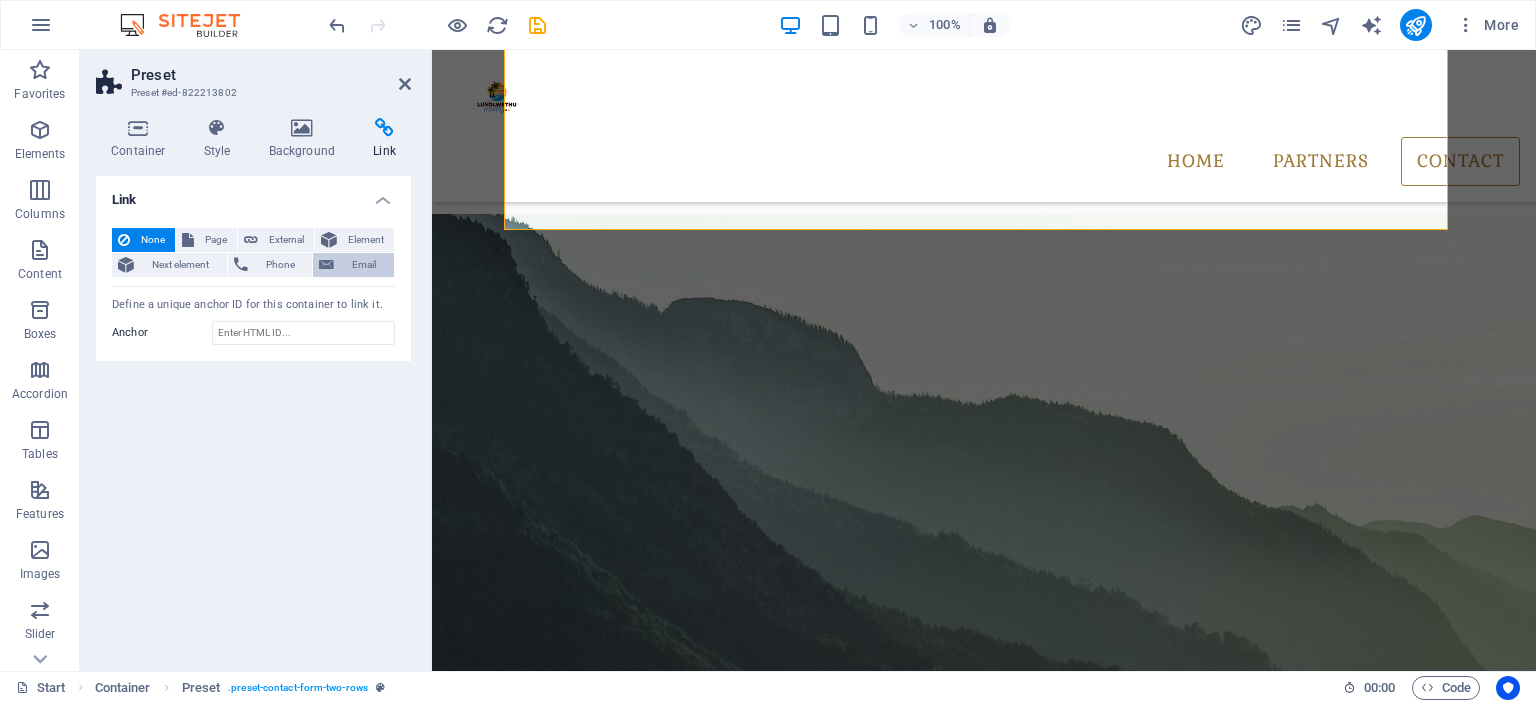 click on "Email" at bounding box center (364, 265) 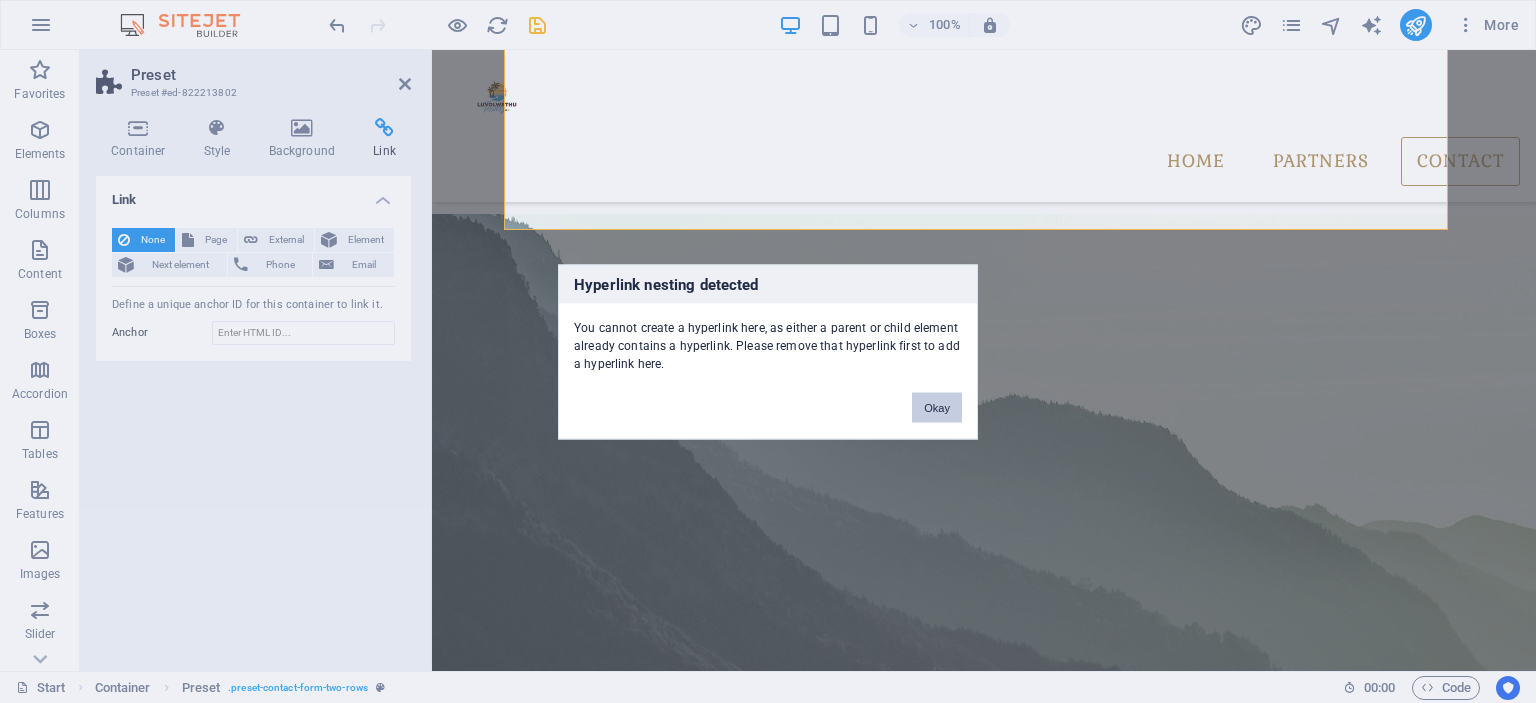 click on "Okay" at bounding box center [937, 407] 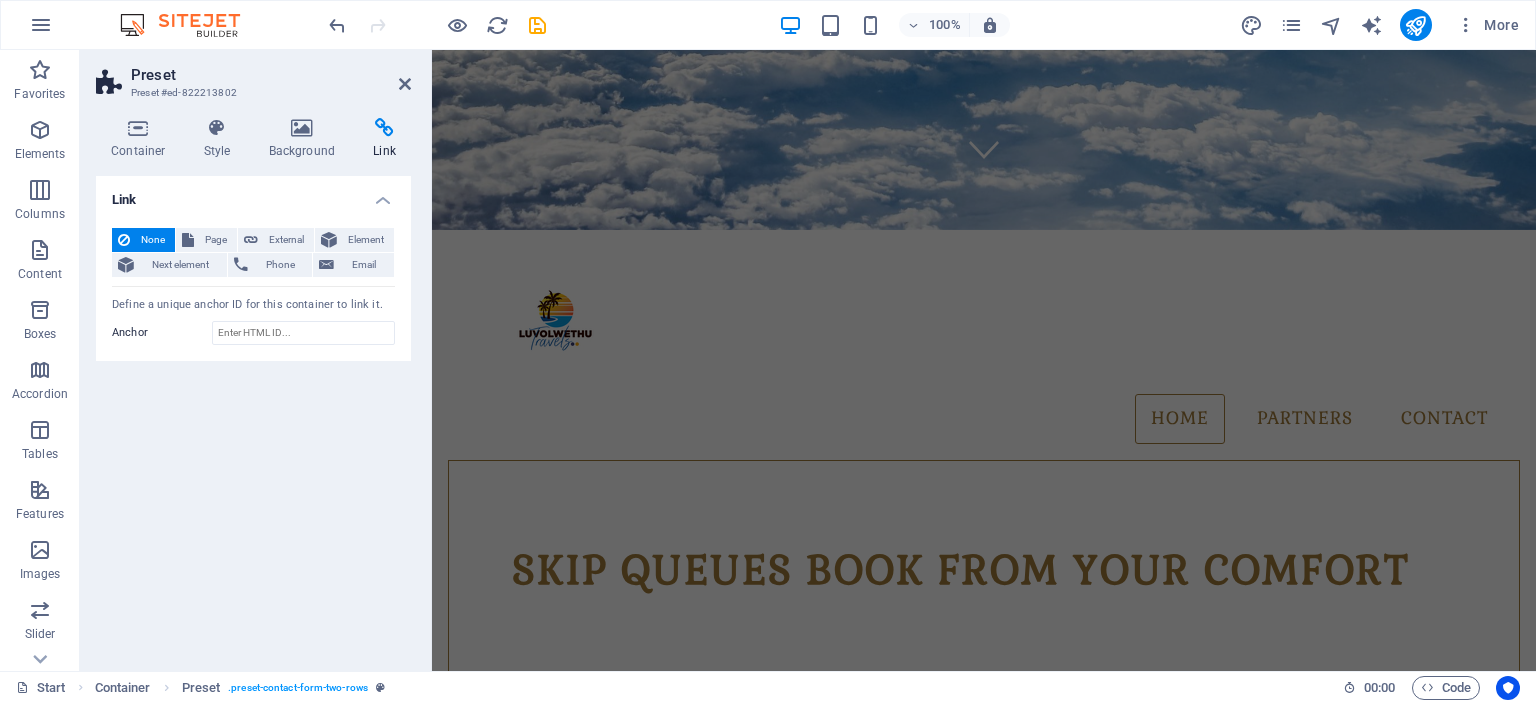 scroll, scrollTop: 0, scrollLeft: 0, axis: both 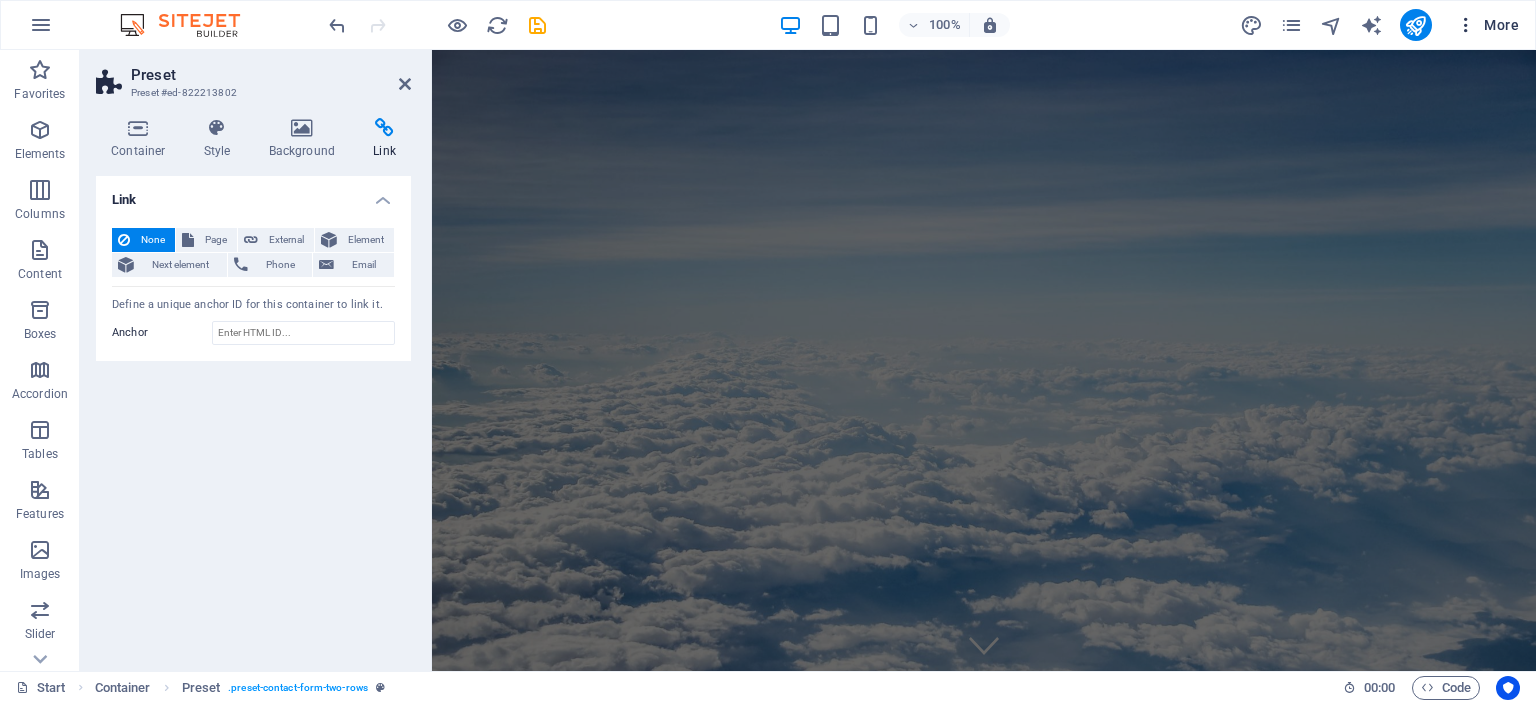 click at bounding box center (1466, 25) 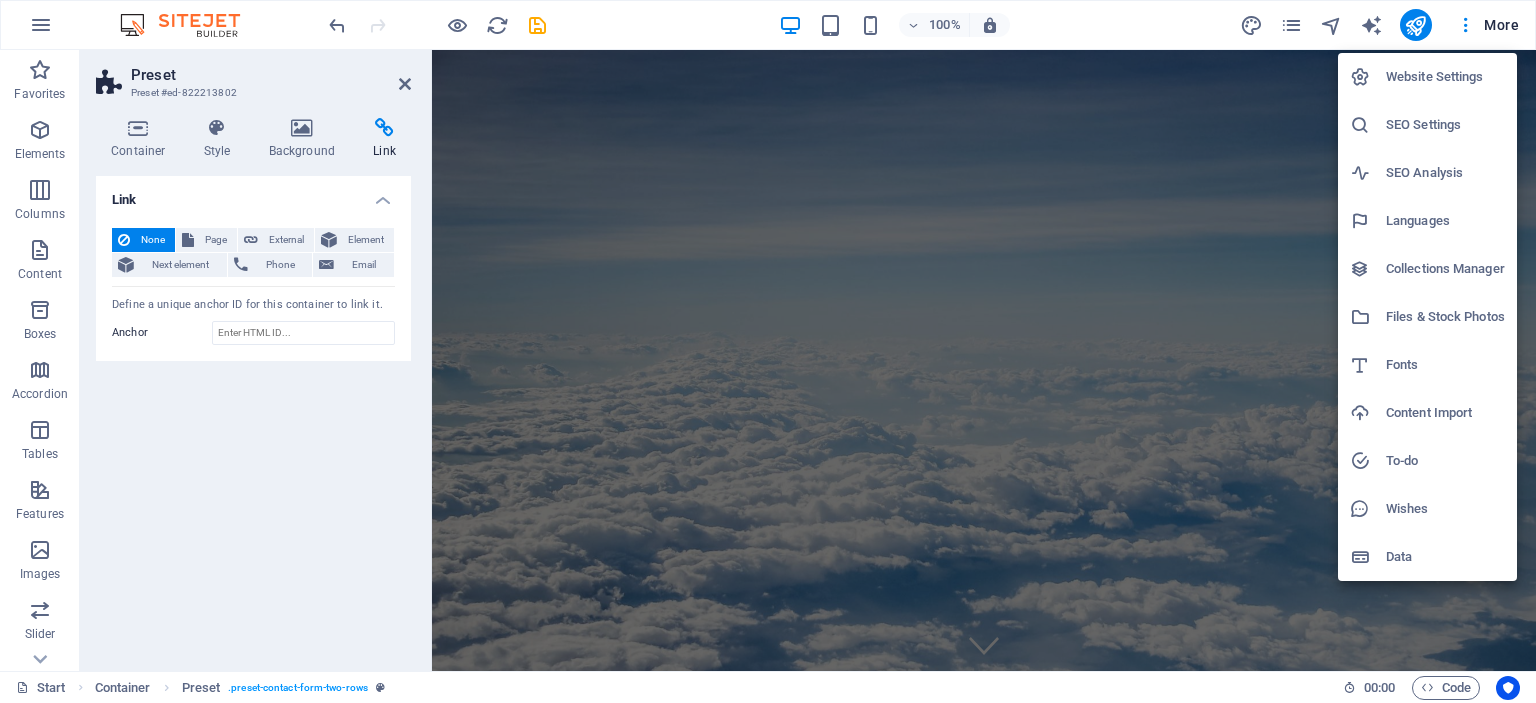 click on "Data" at bounding box center (1445, 557) 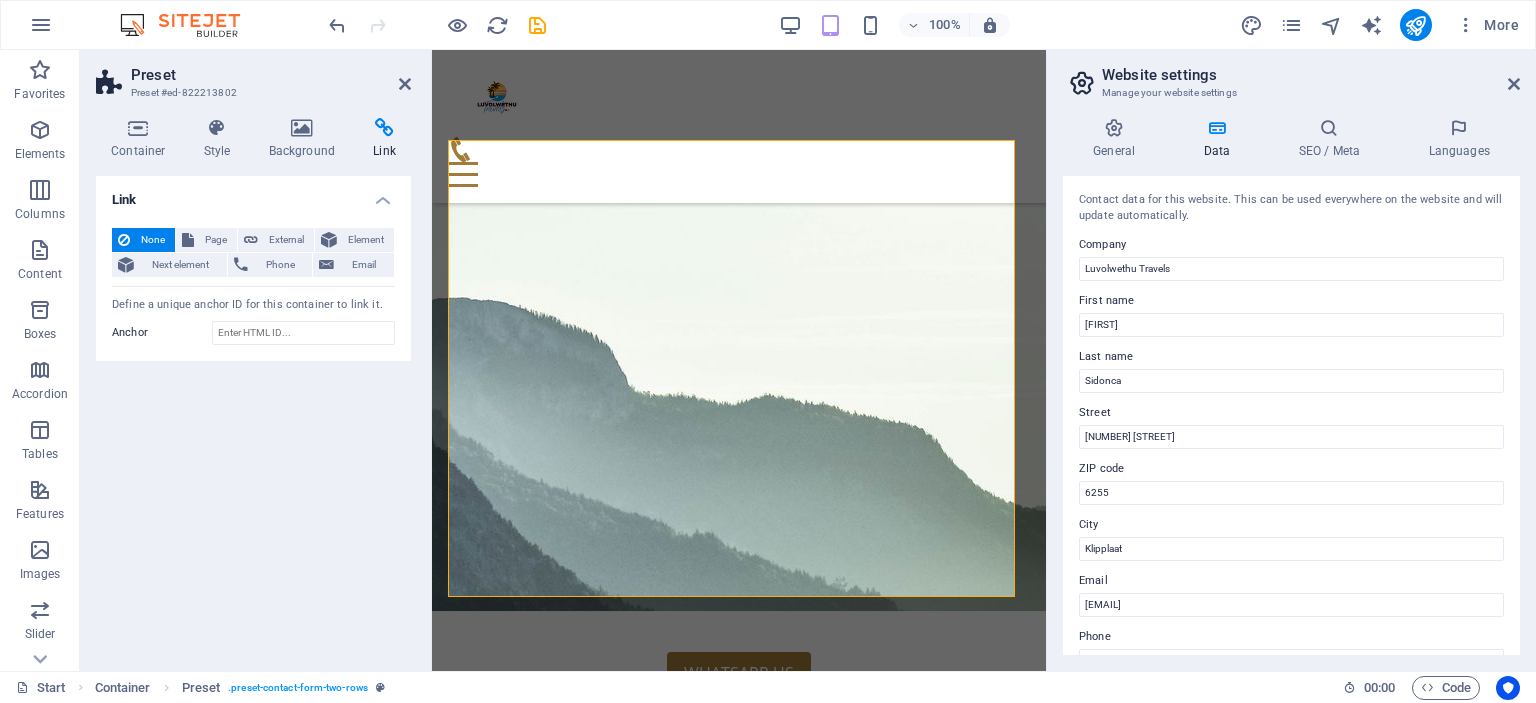 scroll, scrollTop: 2877, scrollLeft: 0, axis: vertical 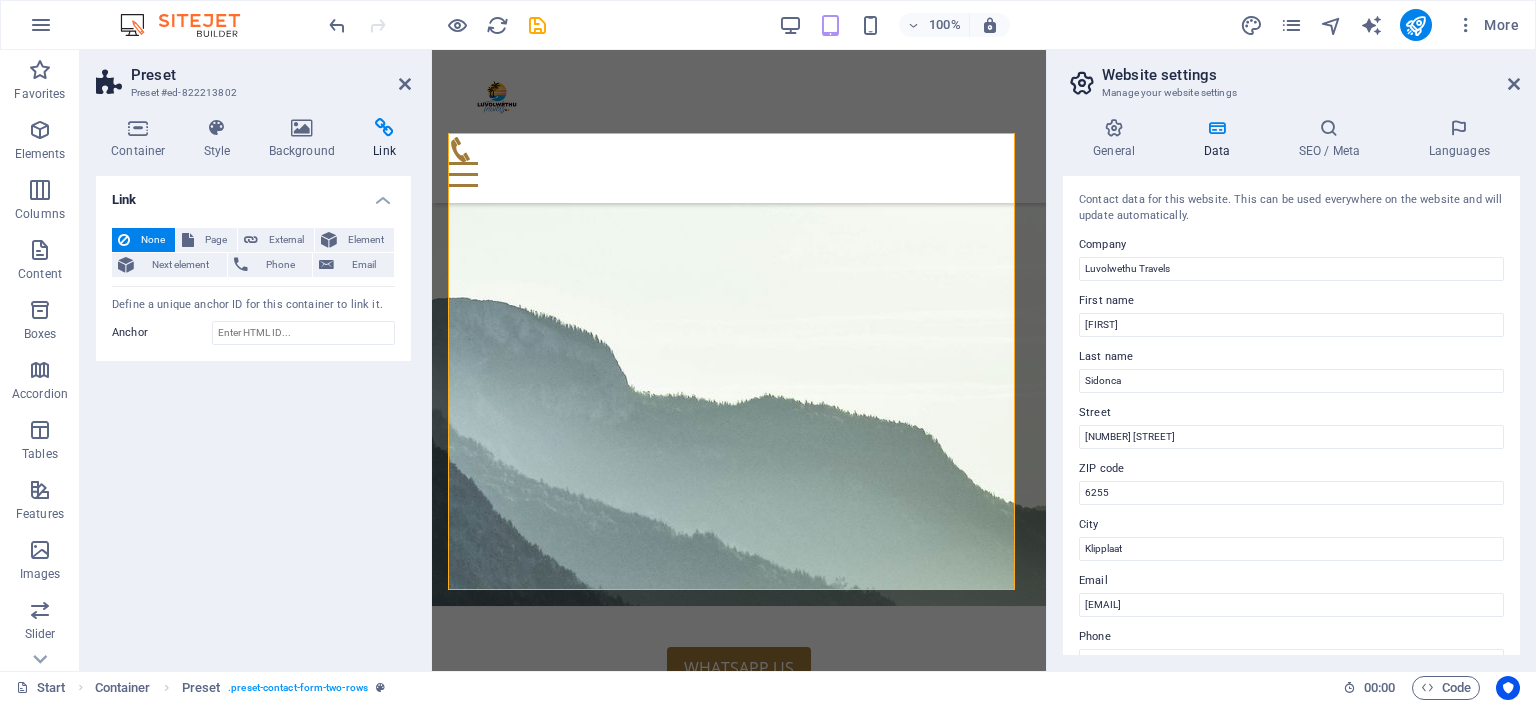 drag, startPoint x: 1519, startPoint y: 370, endPoint x: 1516, endPoint y: 330, distance: 40.112343 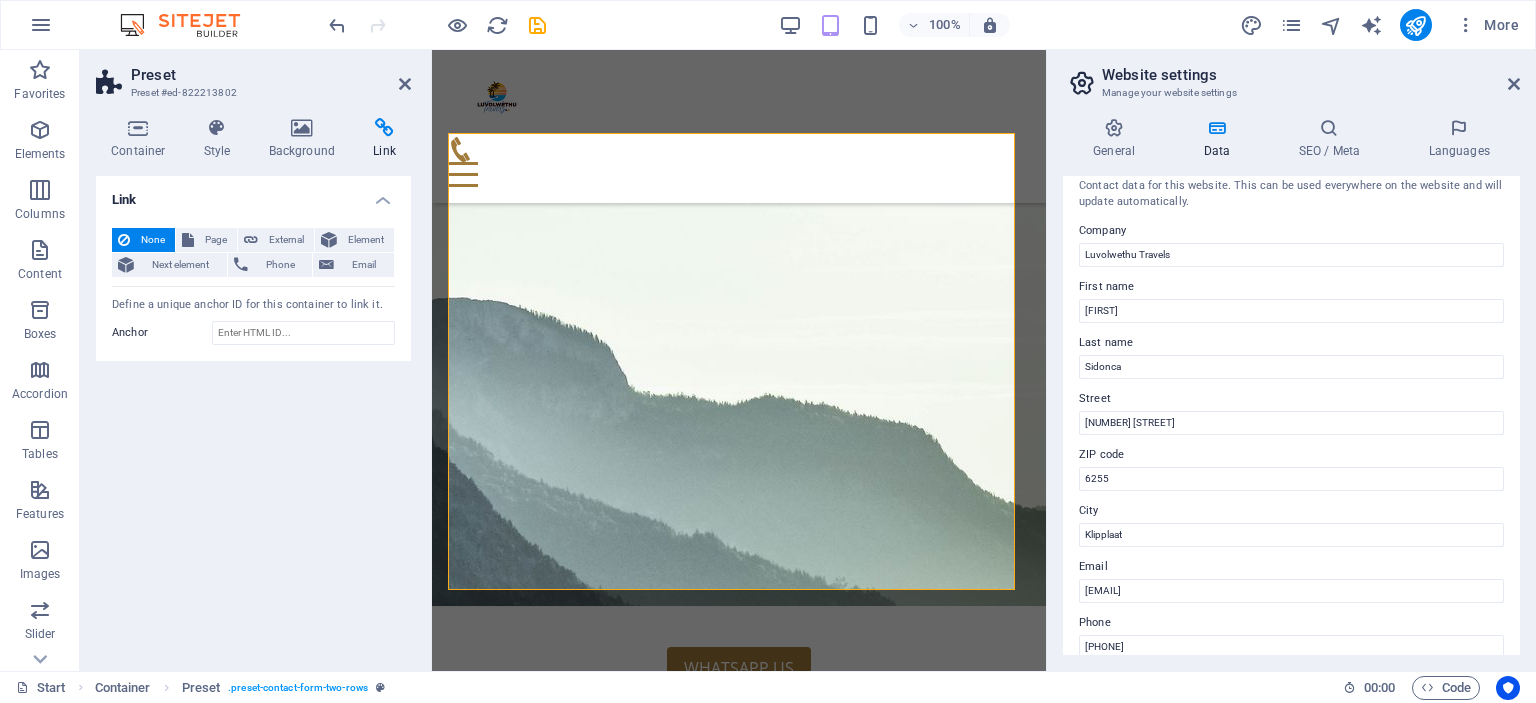 scroll, scrollTop: 0, scrollLeft: 0, axis: both 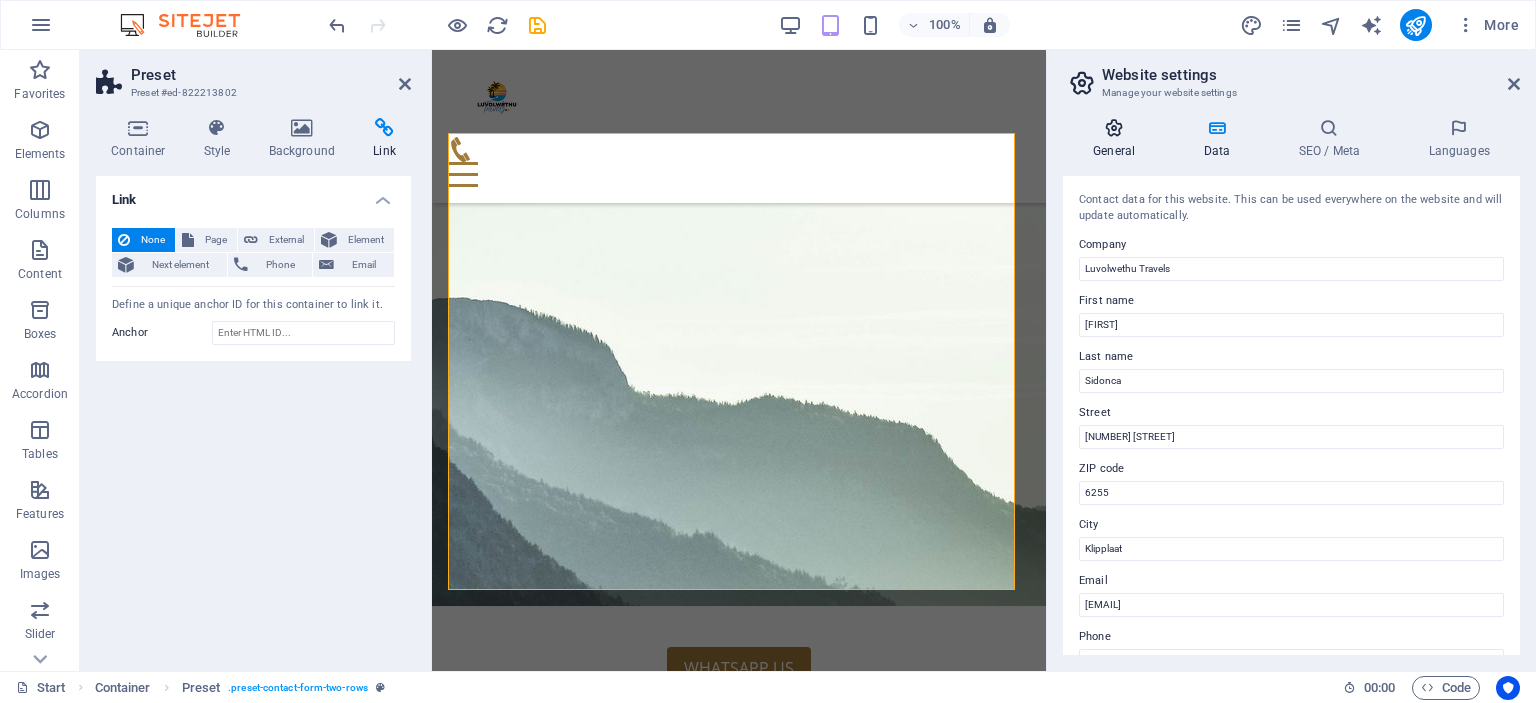 click at bounding box center (1114, 128) 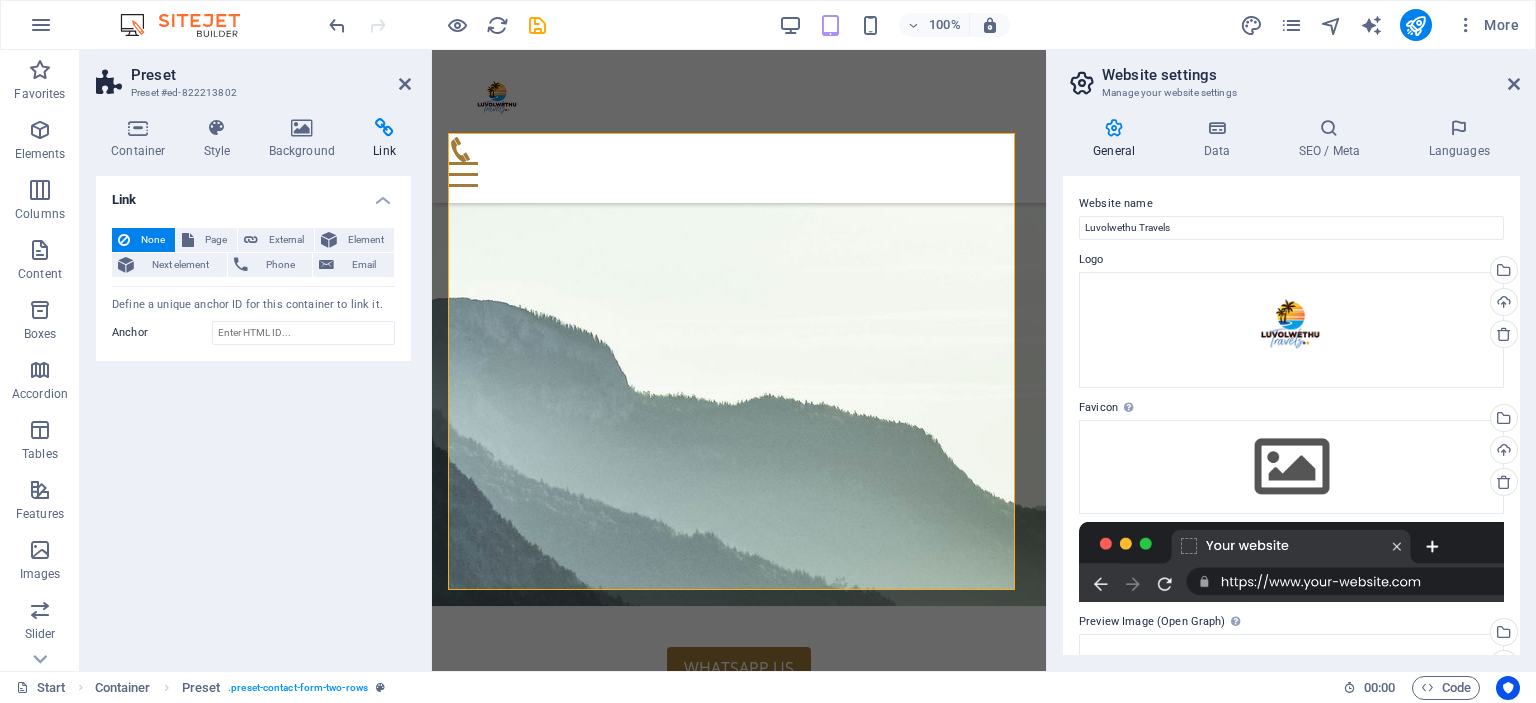 drag, startPoint x: 1519, startPoint y: 317, endPoint x: 1522, endPoint y: 407, distance: 90.04999 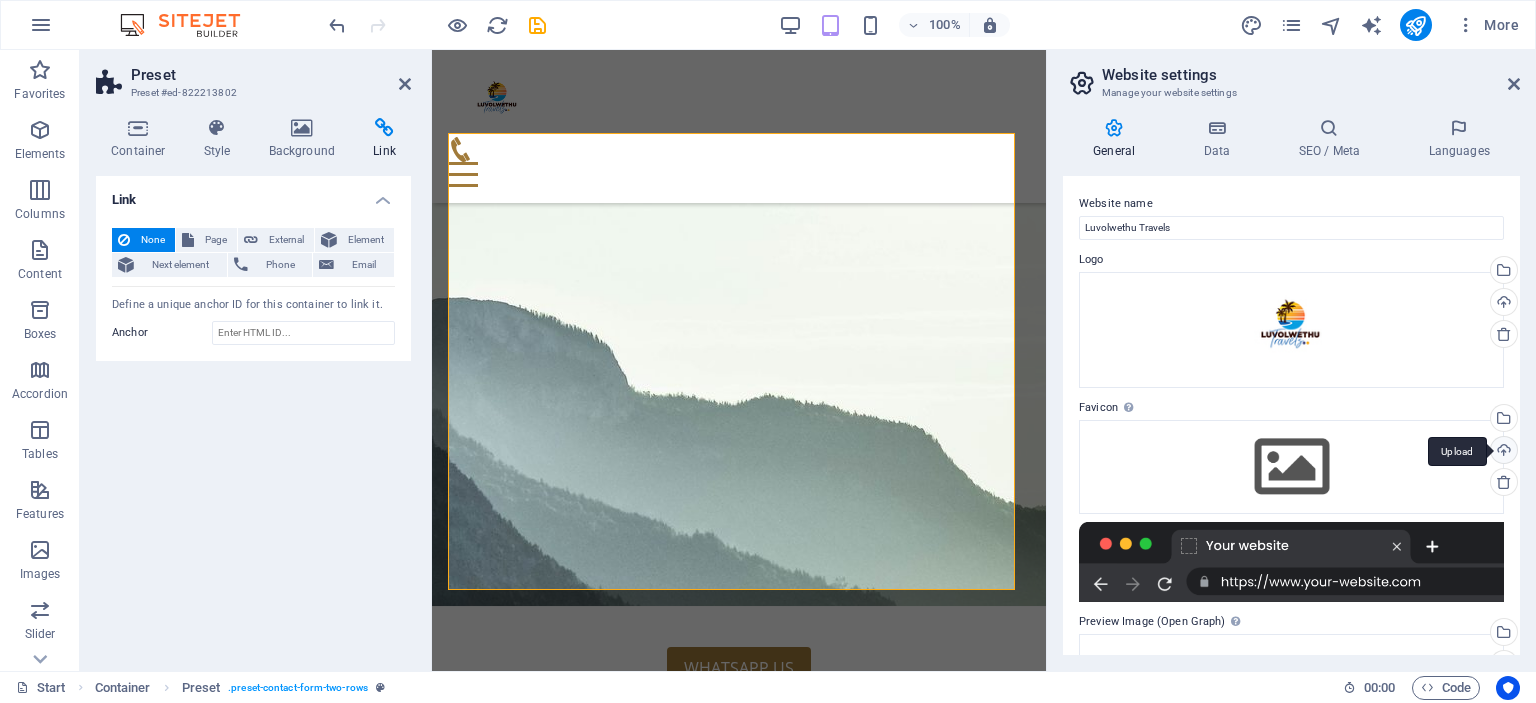 drag, startPoint x: 1509, startPoint y: 401, endPoint x: 1510, endPoint y: 462, distance: 61.008198 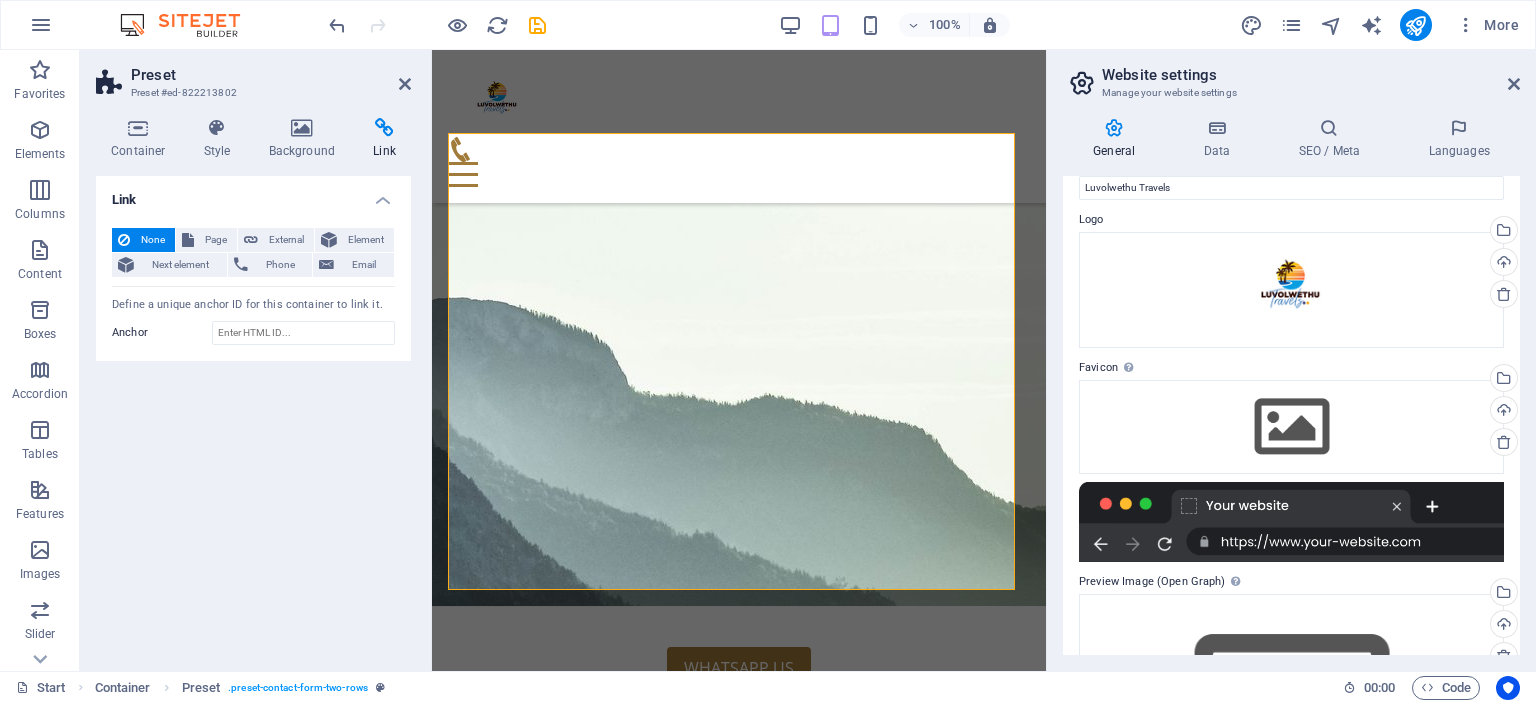 scroll, scrollTop: 0, scrollLeft: 0, axis: both 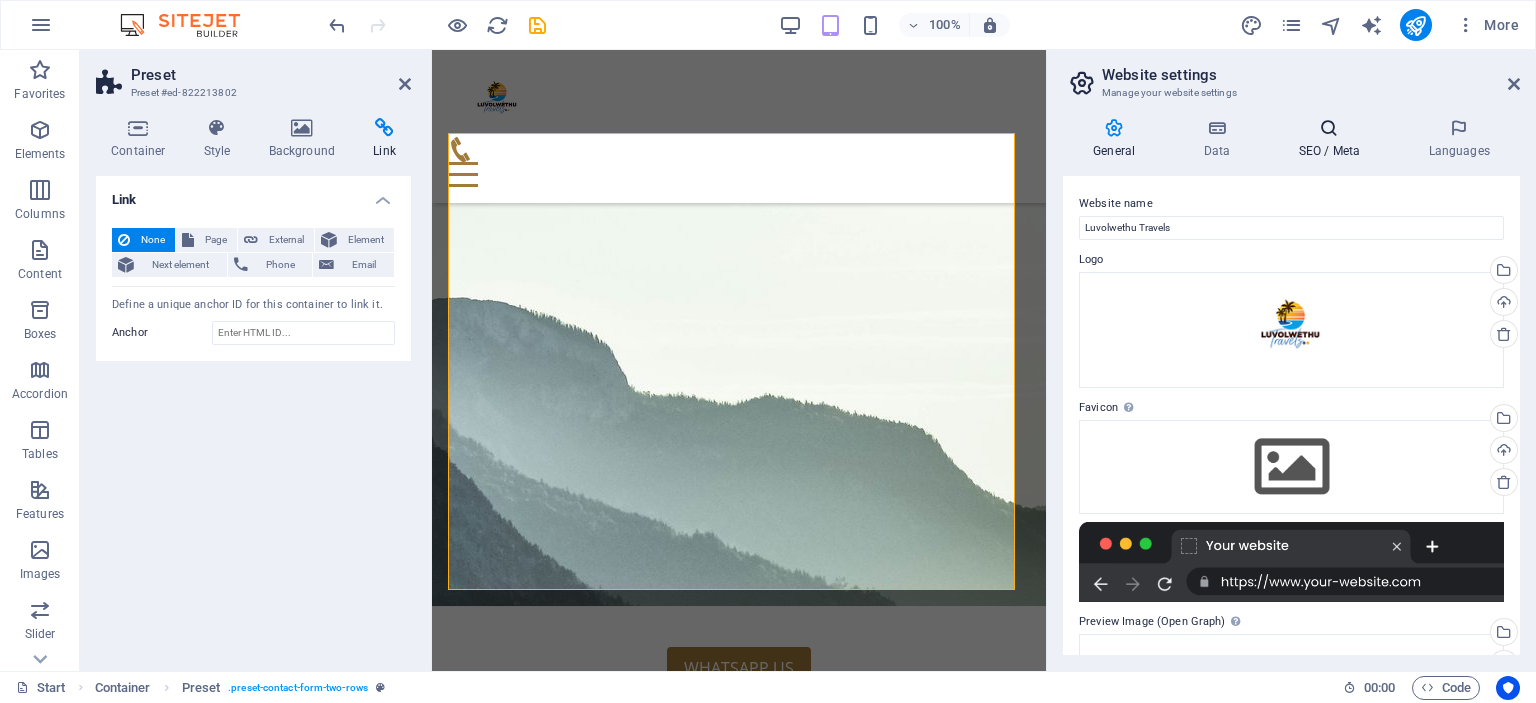 click at bounding box center (1329, 128) 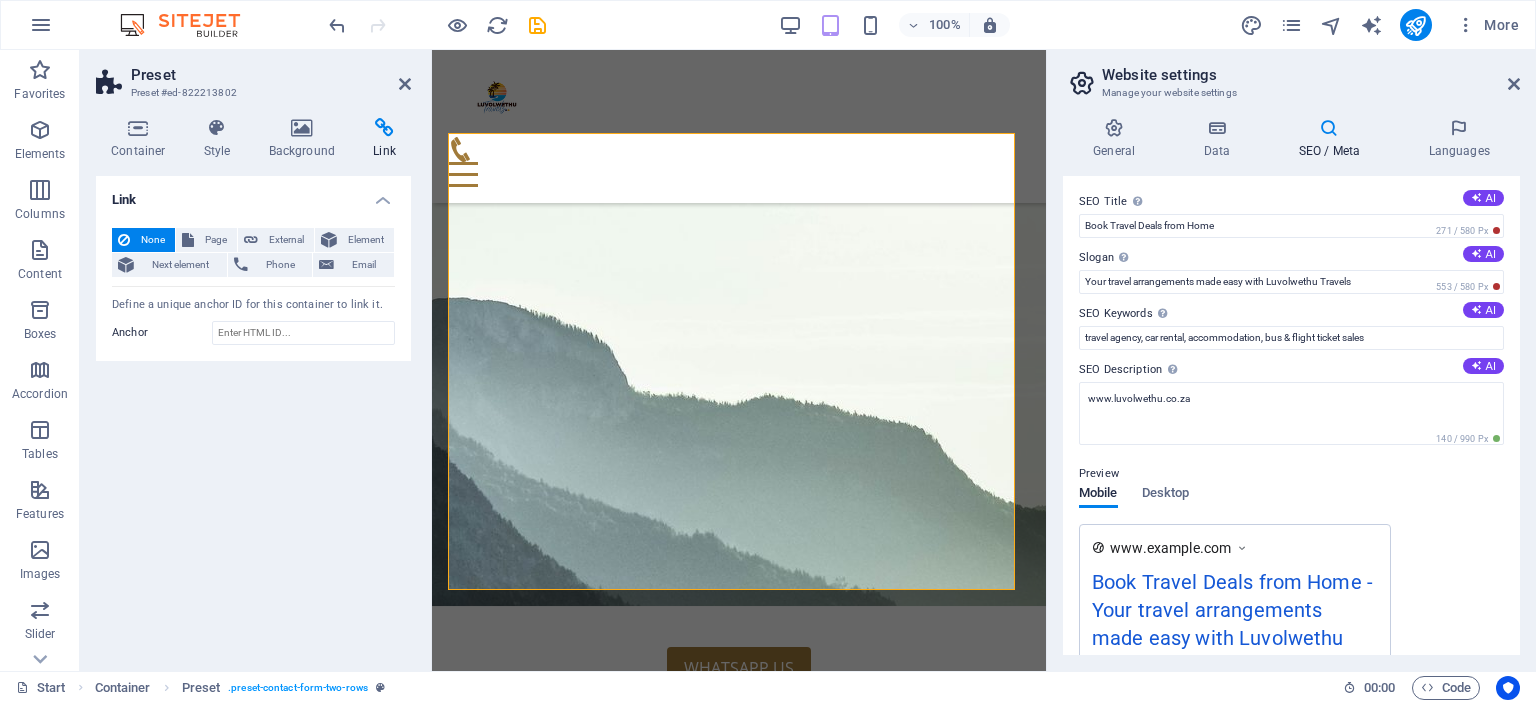 scroll, scrollTop: 0, scrollLeft: 0, axis: both 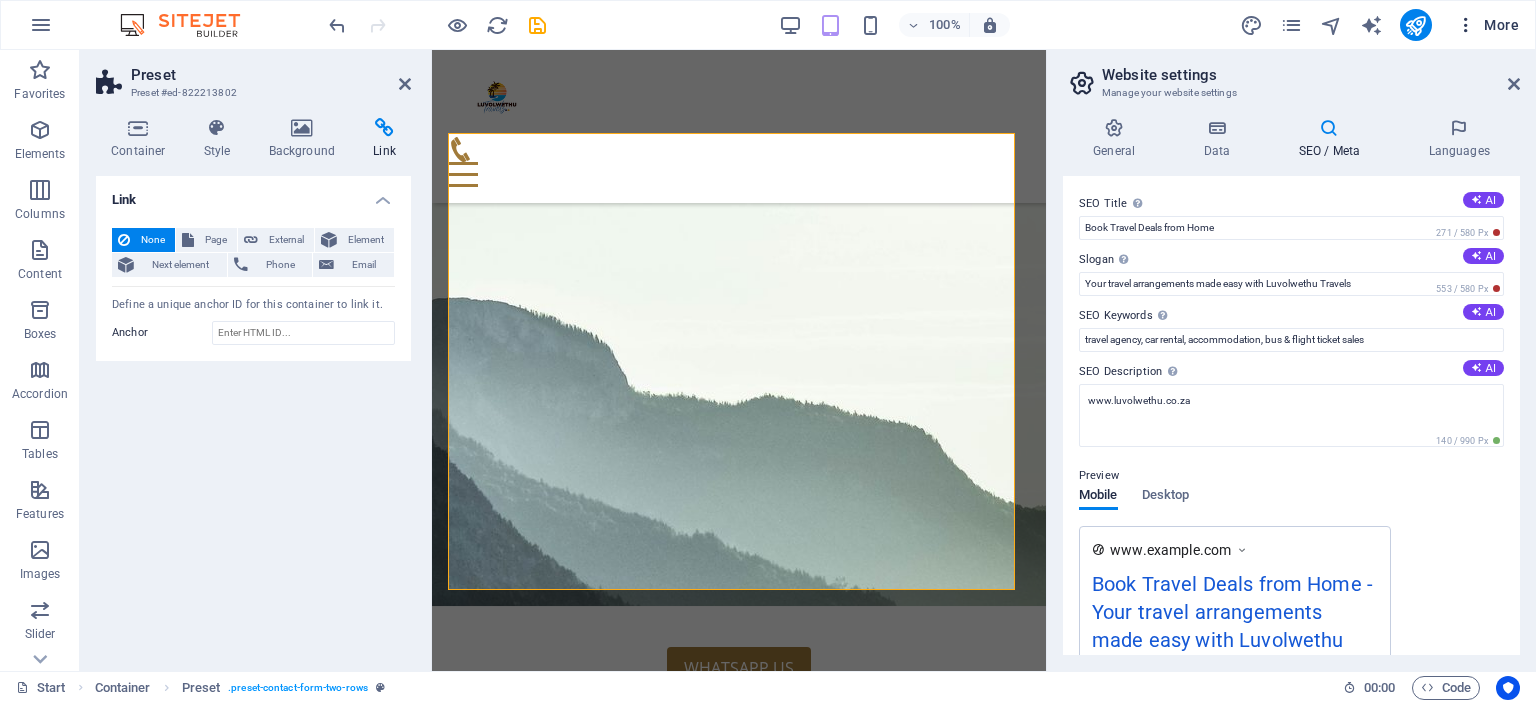click at bounding box center [1466, 25] 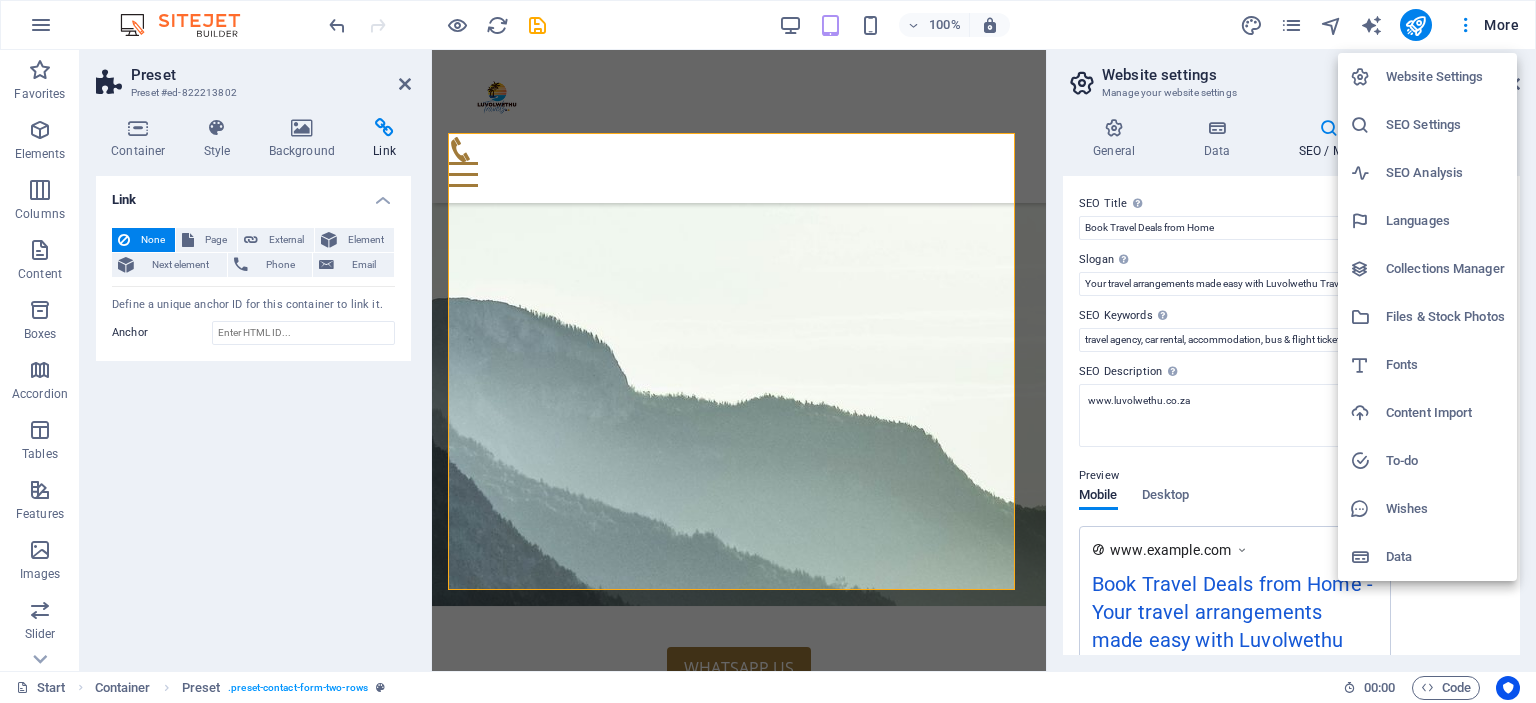 click at bounding box center (768, 351) 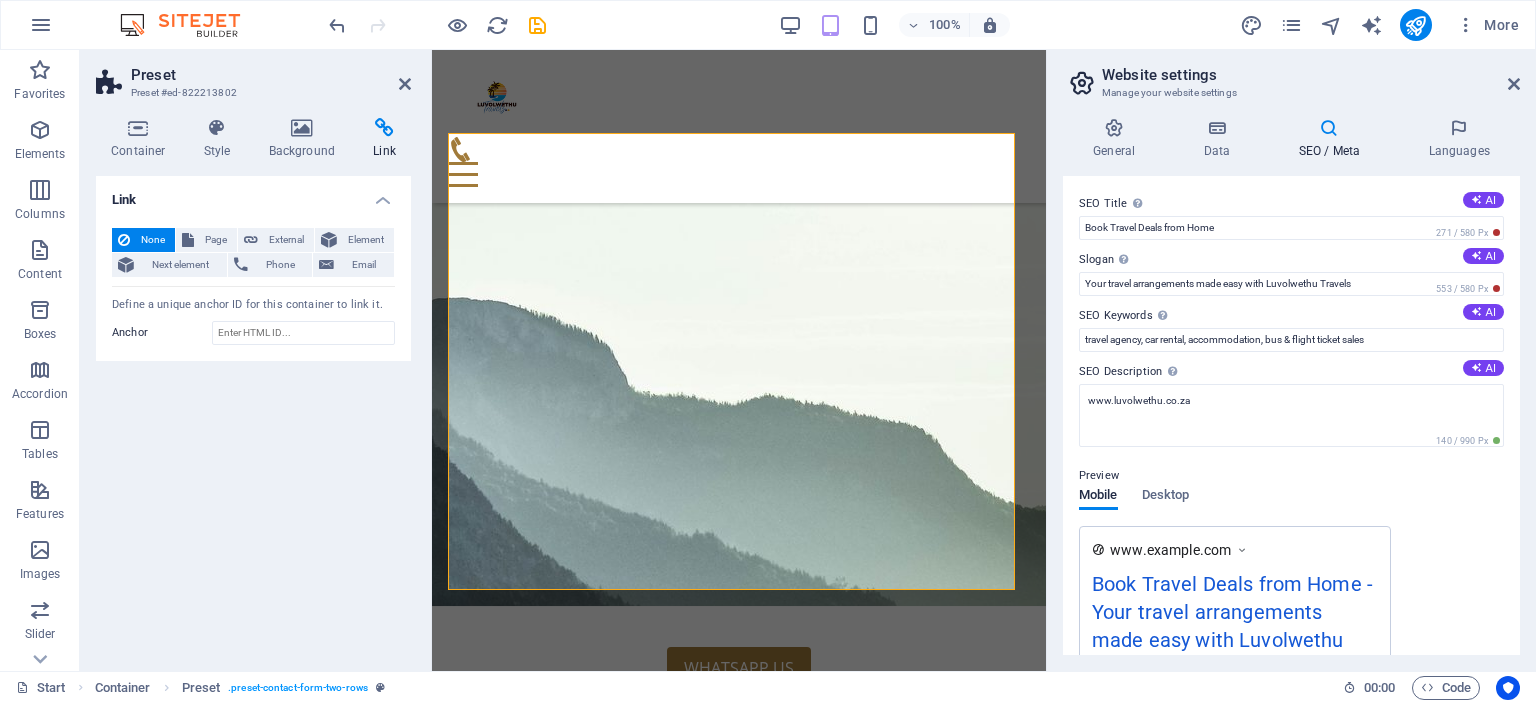click at bounding box center (41, 25) 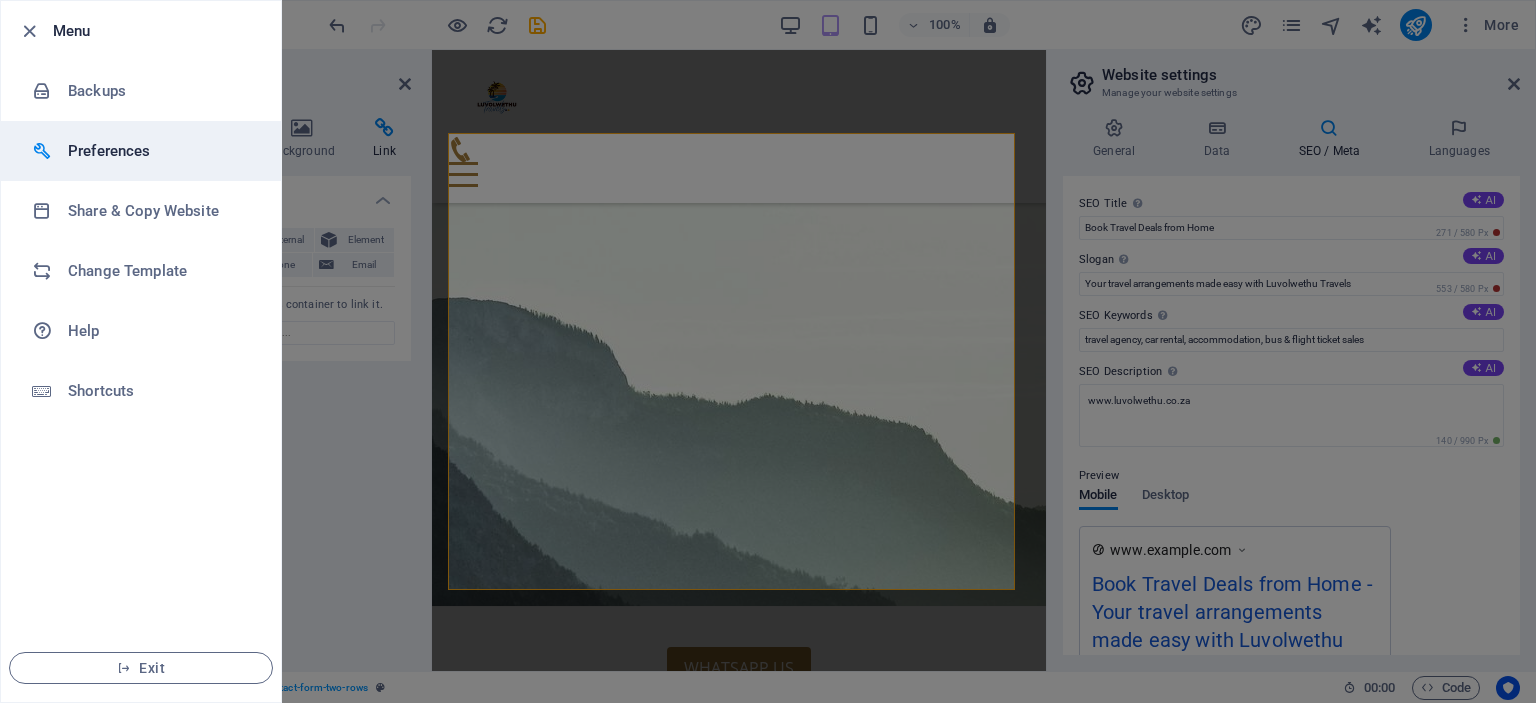 click on "Preferences" at bounding box center [141, 151] 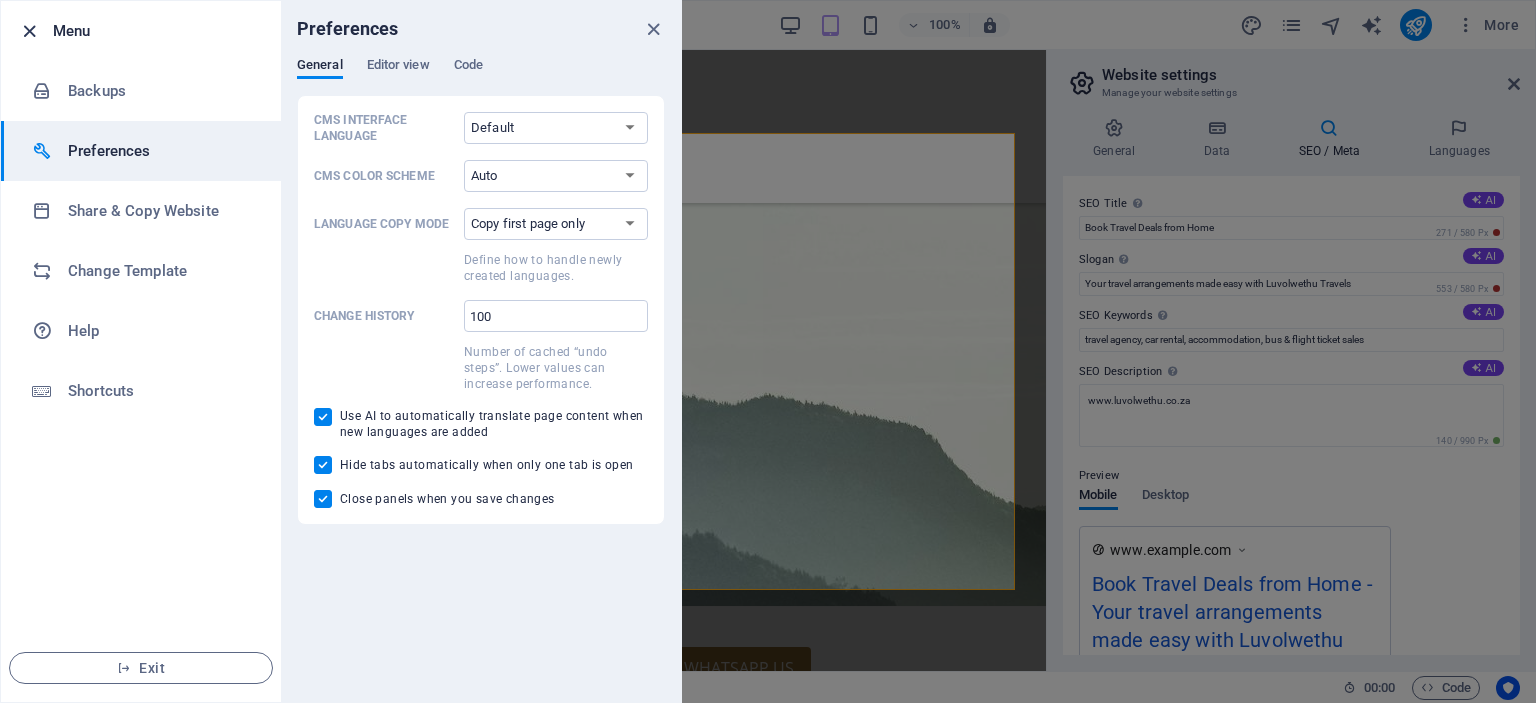 click at bounding box center [29, 31] 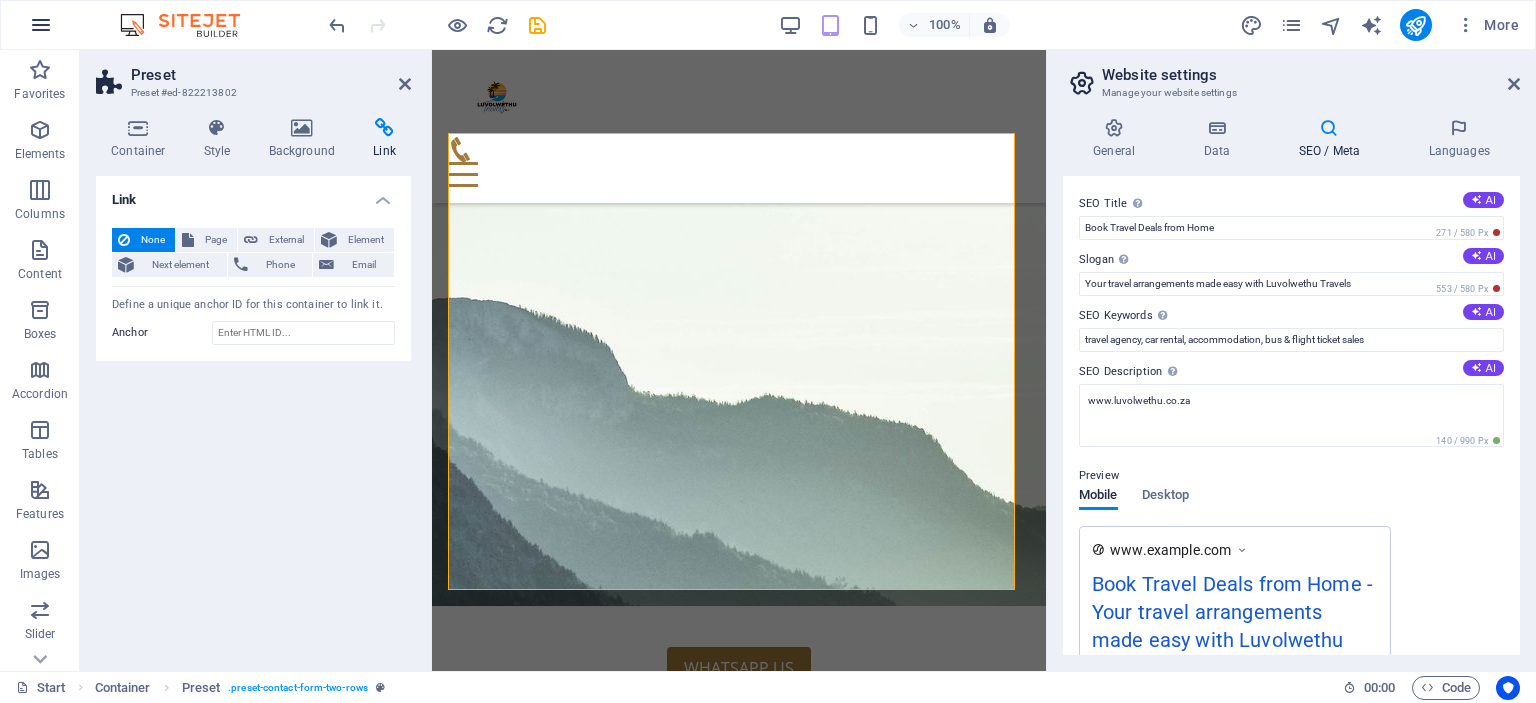 click at bounding box center [41, 25] 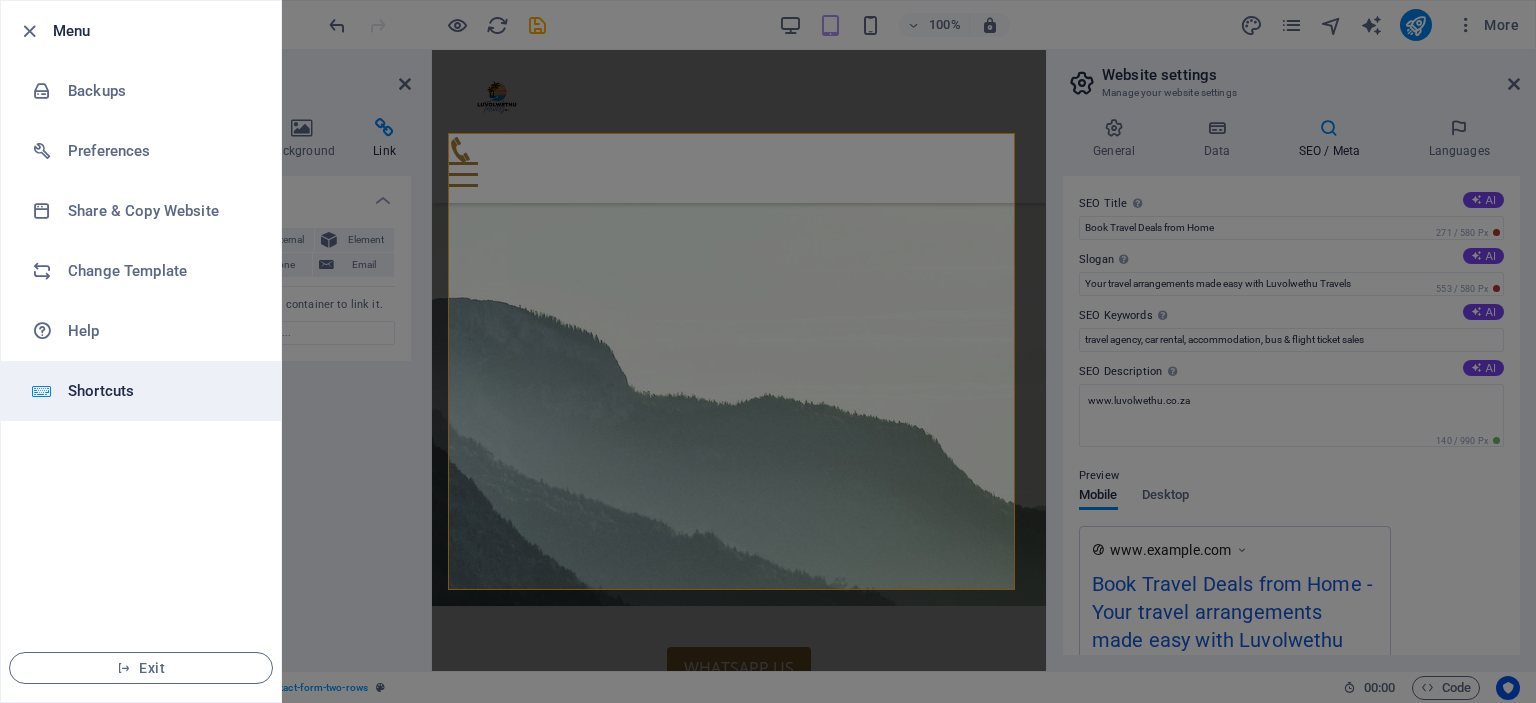 click on "Shortcuts" at bounding box center (160, 391) 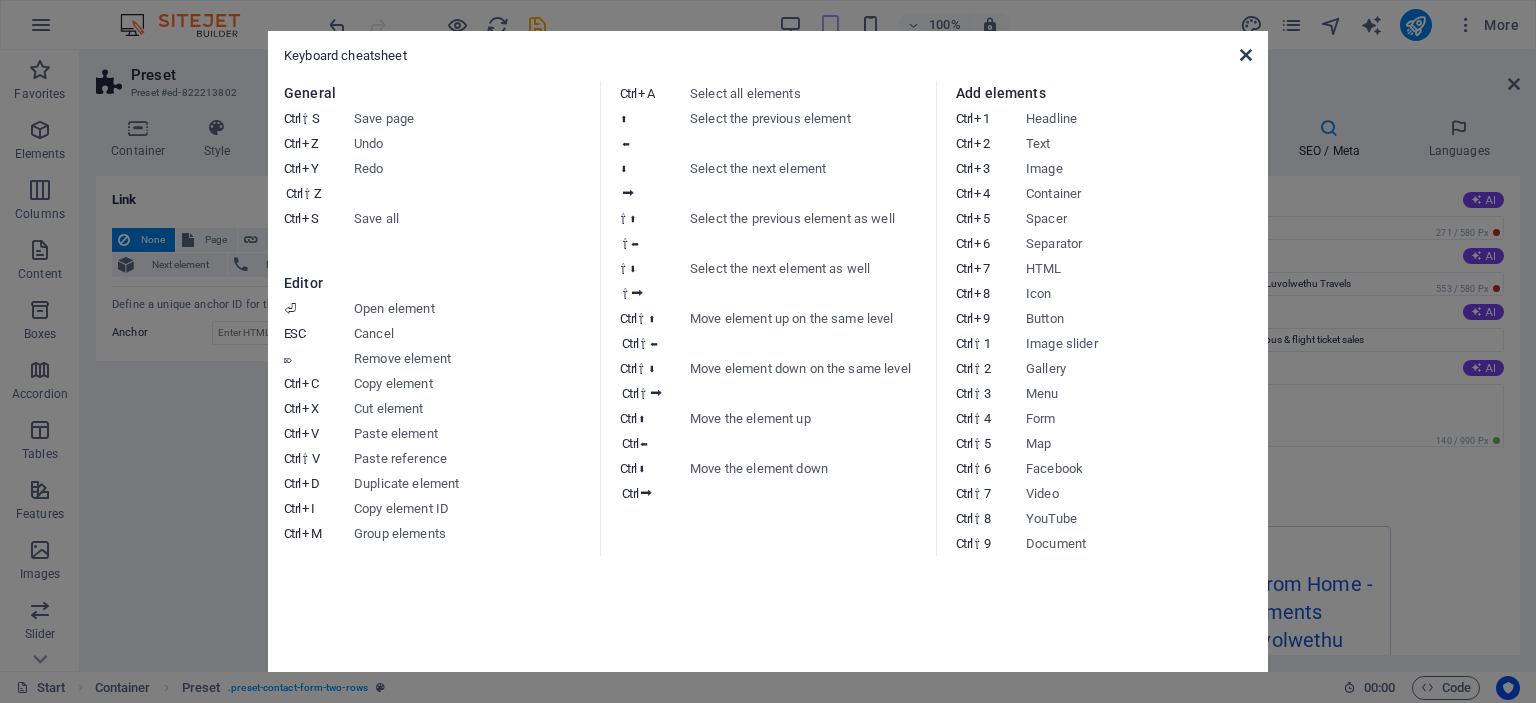 click at bounding box center [1246, 55] 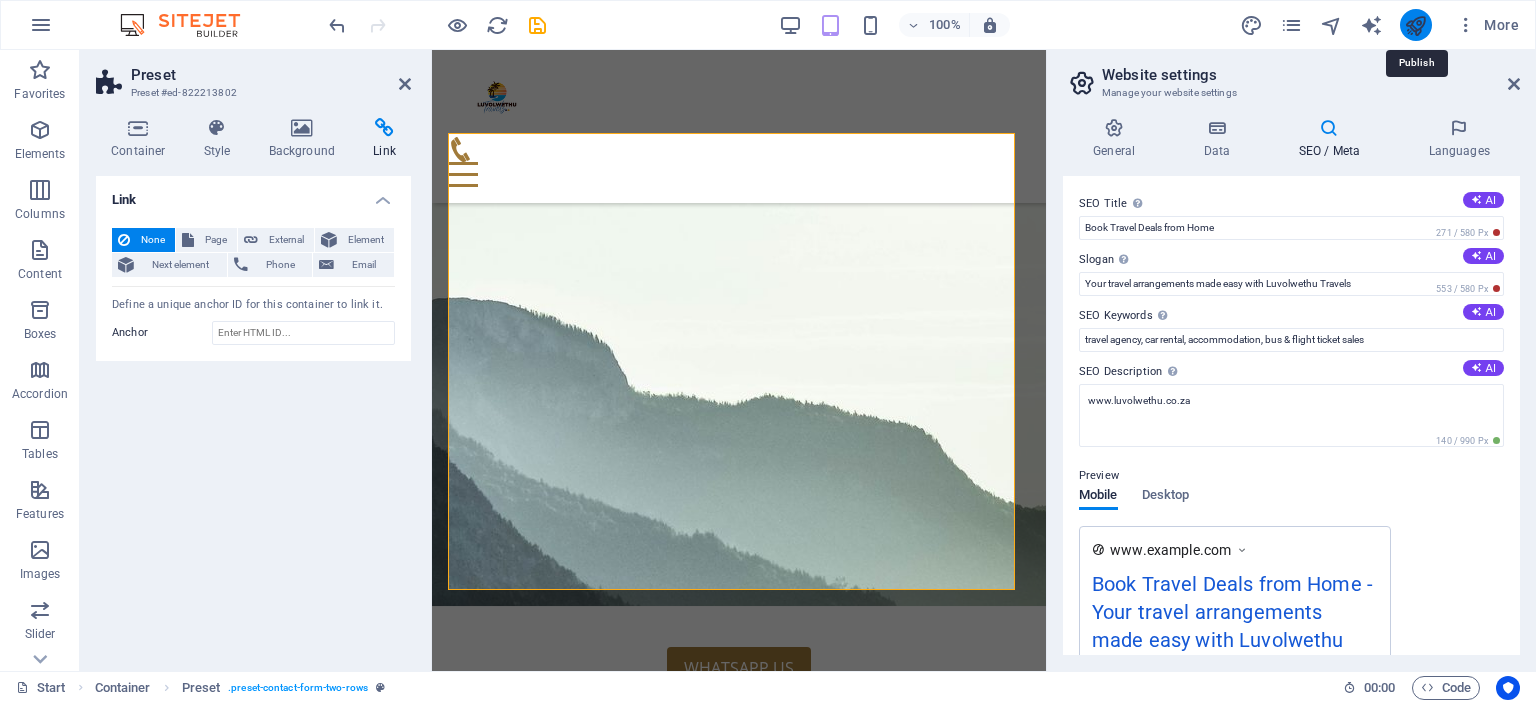 click at bounding box center [1415, 25] 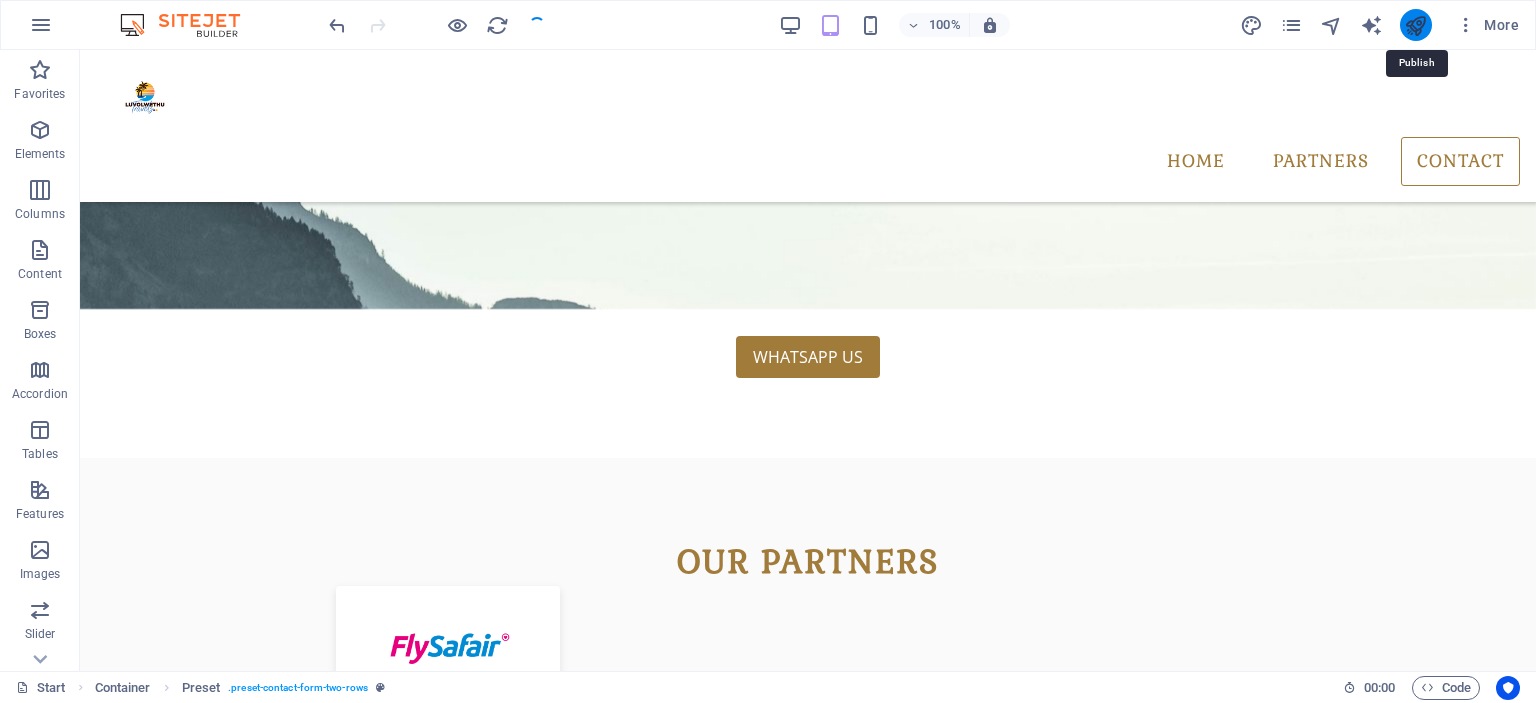 scroll, scrollTop: 2007, scrollLeft: 0, axis: vertical 